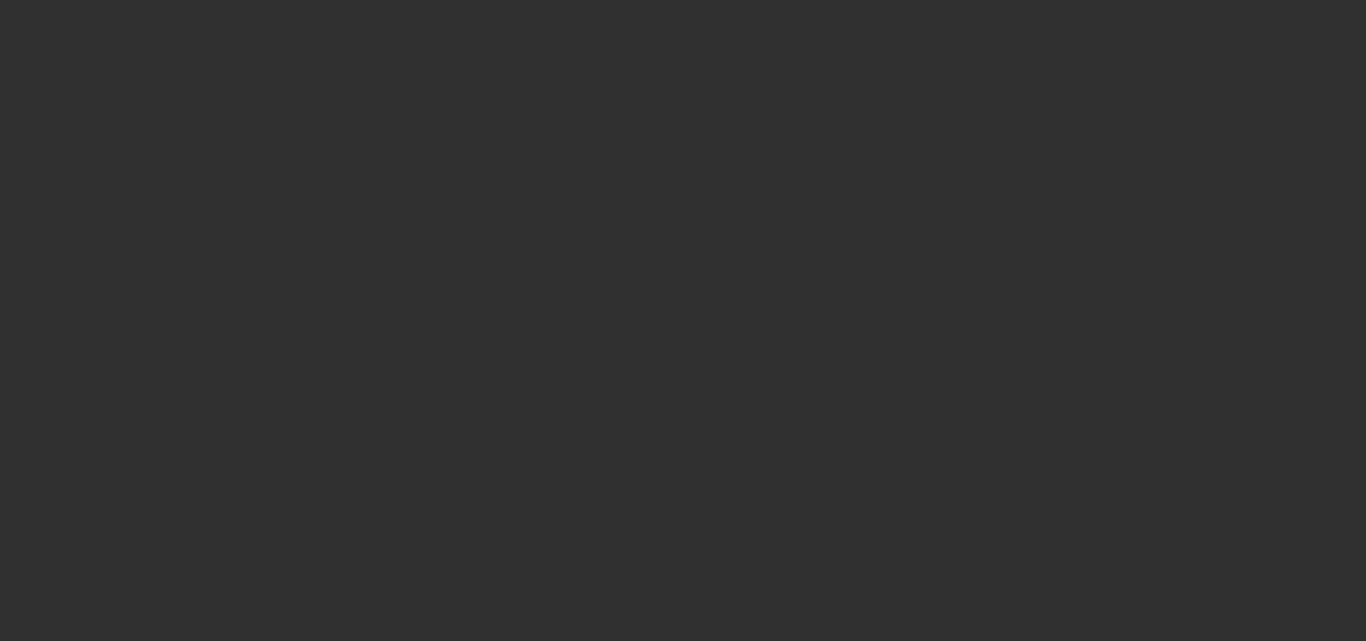 scroll, scrollTop: 0, scrollLeft: 0, axis: both 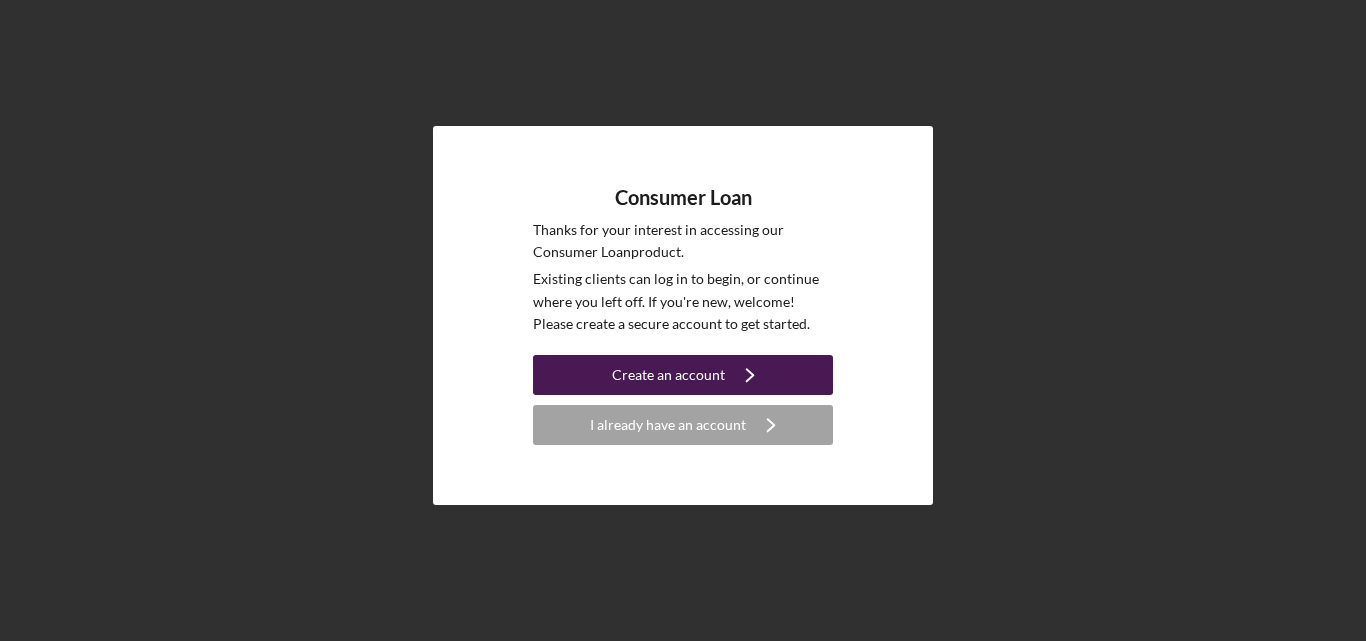 click on "Icon/Navigate" 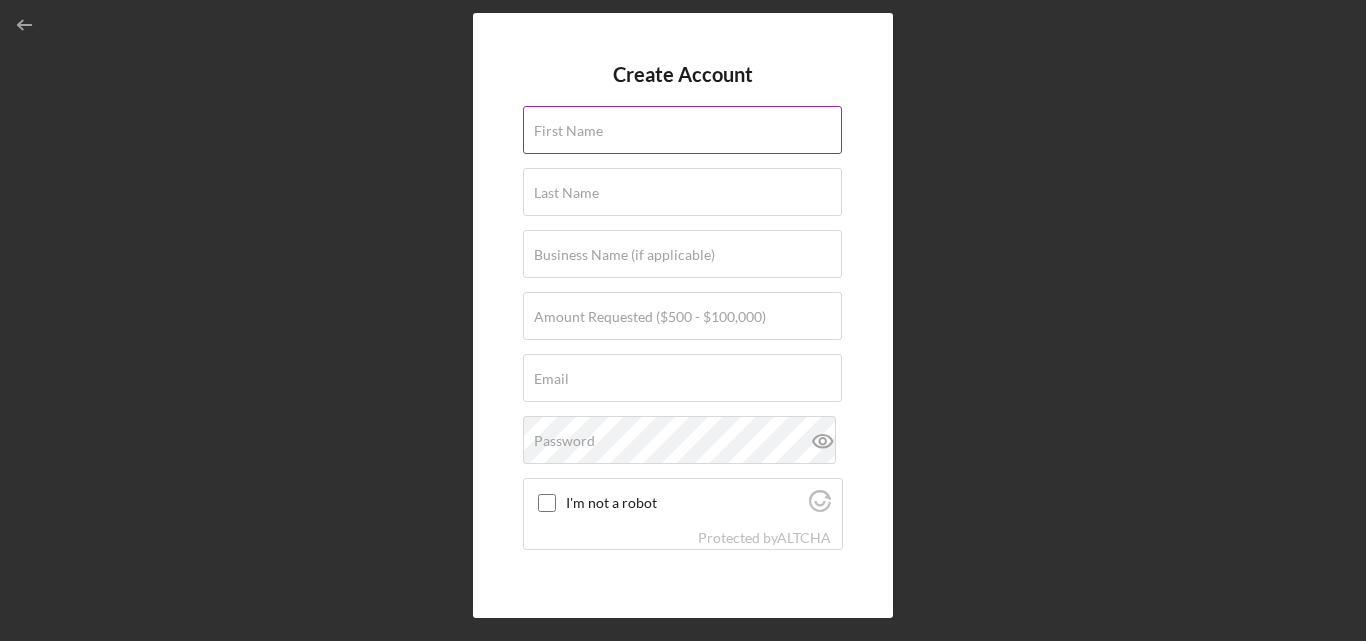 click on "First Name" at bounding box center [683, 131] 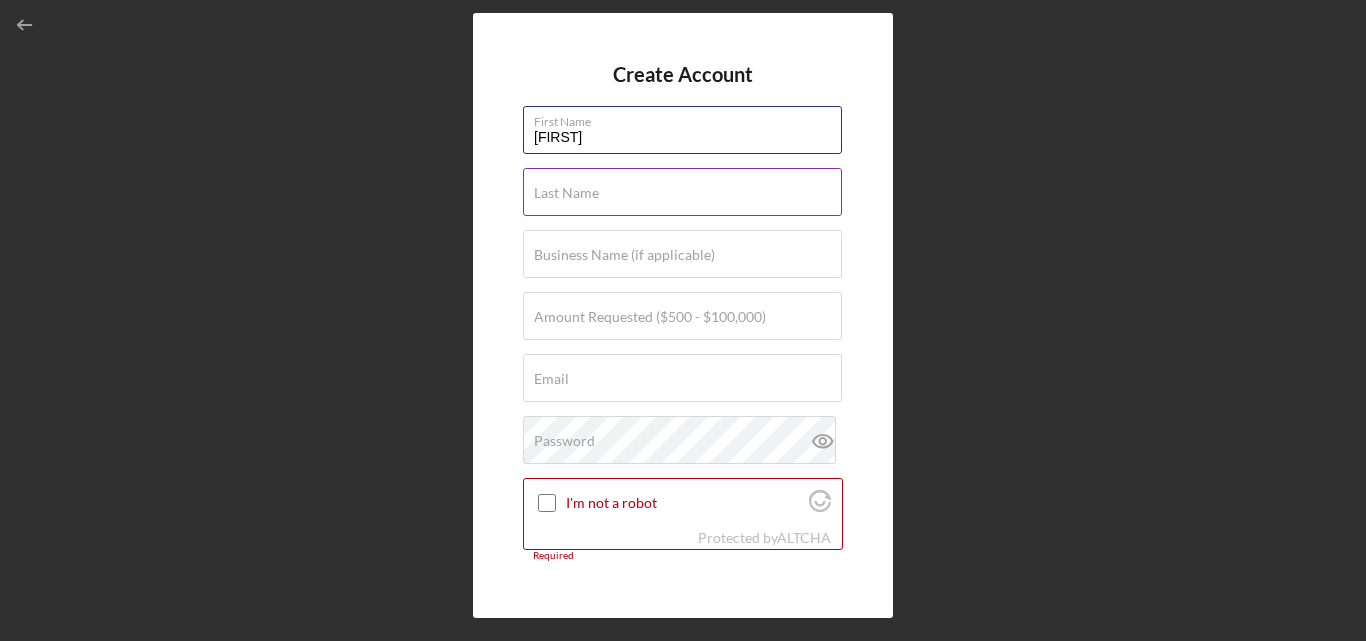 type on "[FIRST]" 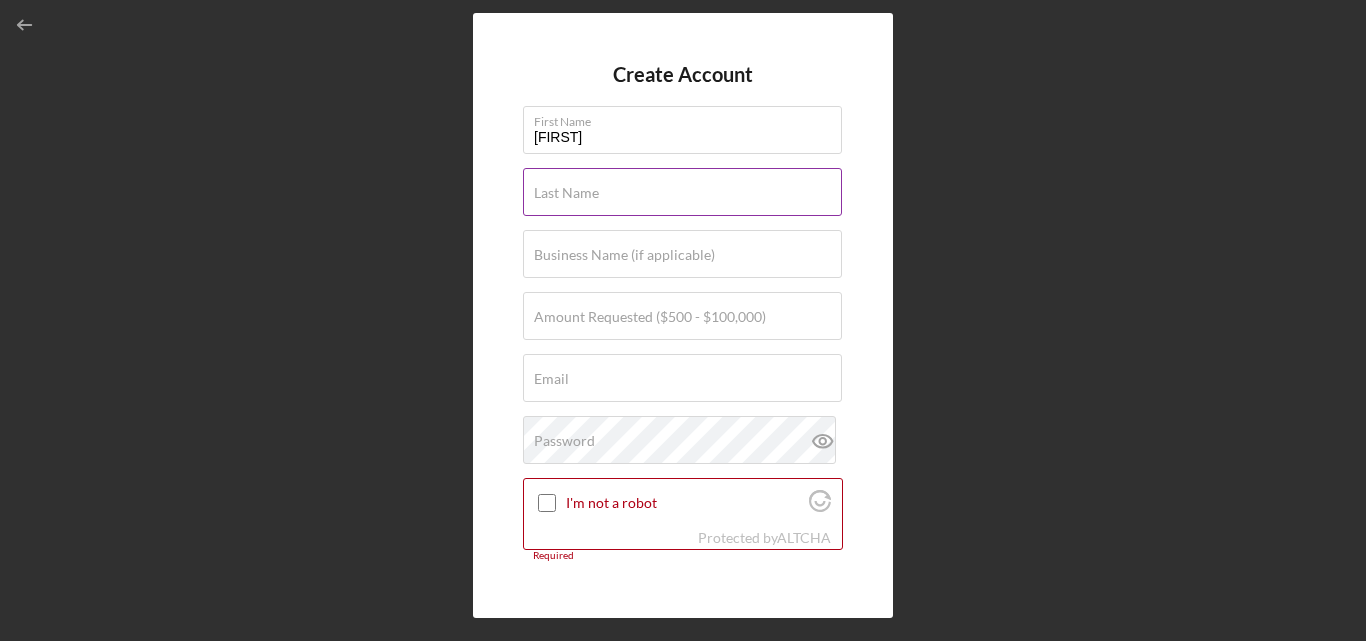click on "Last Name Required" at bounding box center (683, 193) 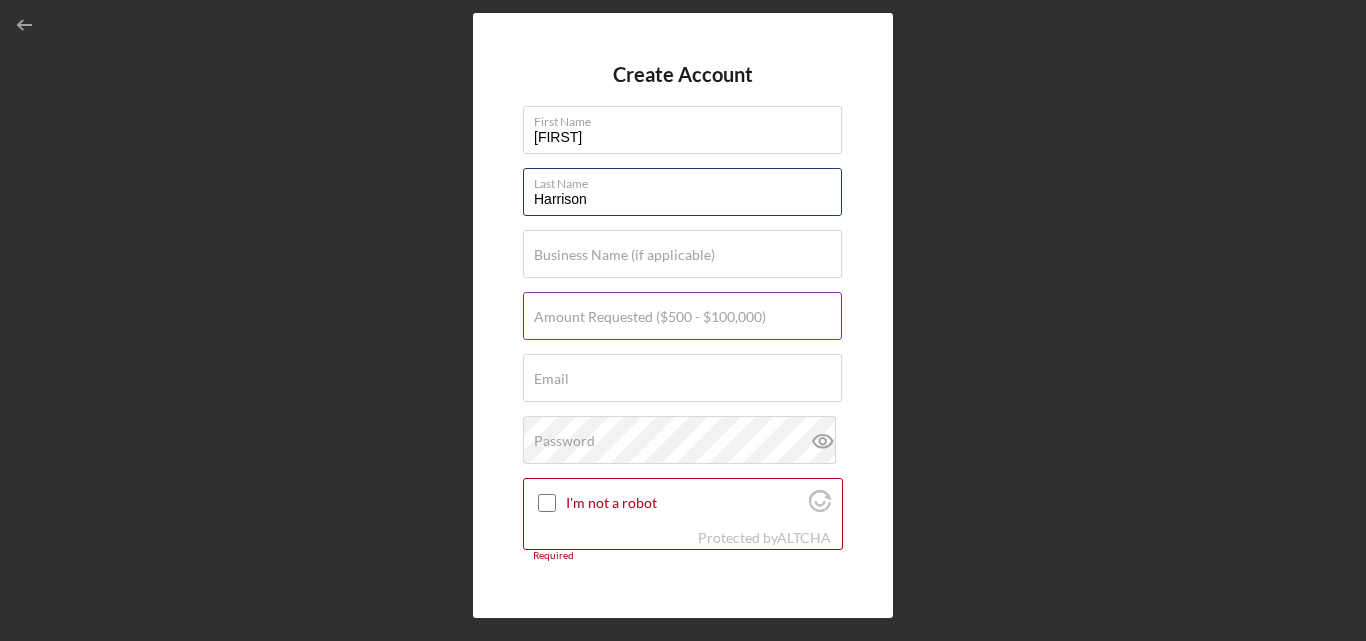 type on "Harrison" 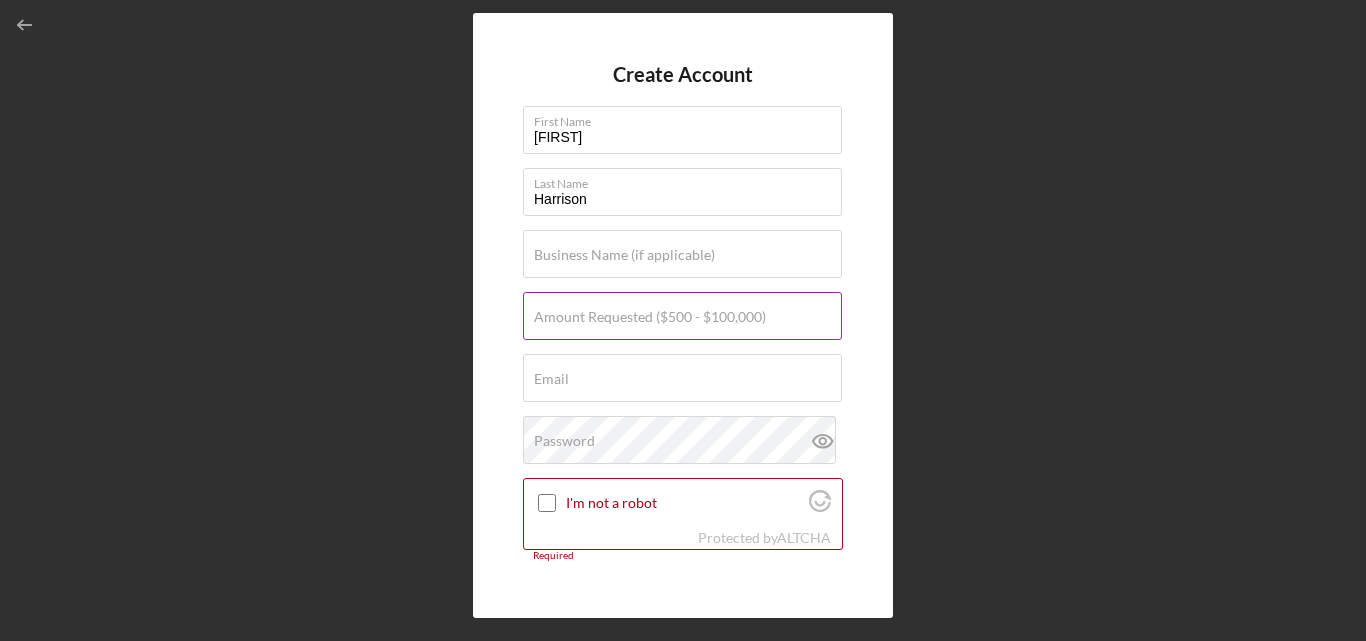 click on "Amount Requested ($500 - $100,000)" at bounding box center [650, 317] 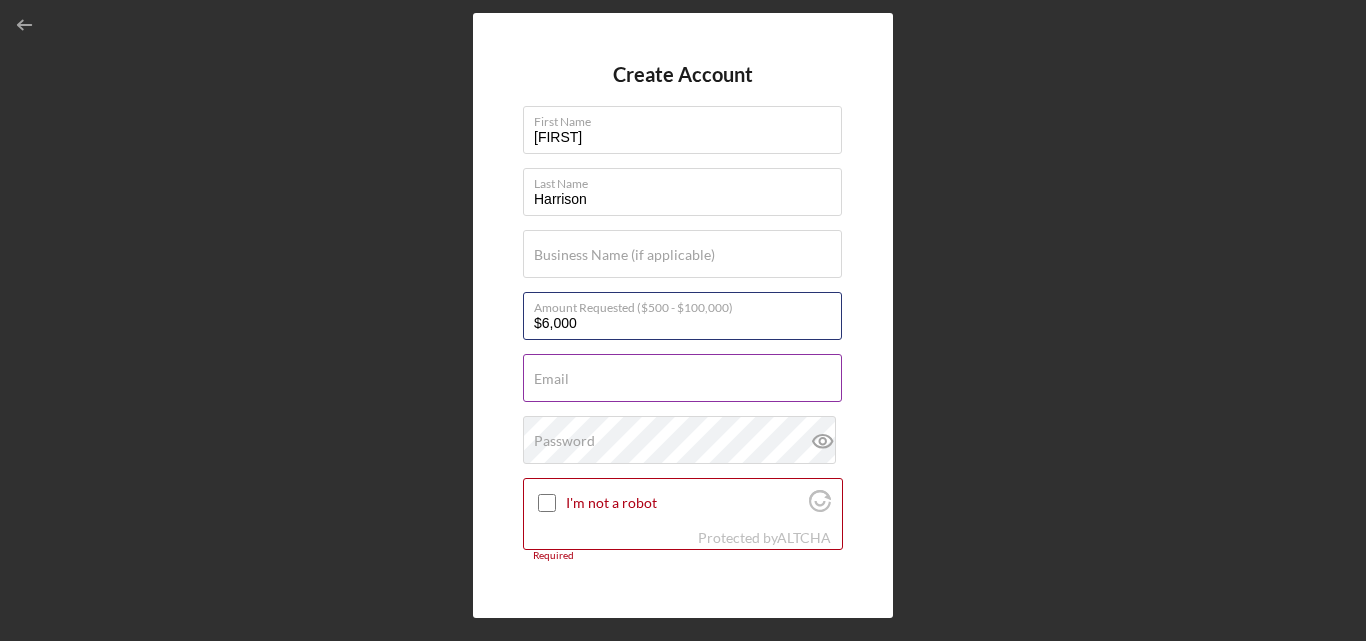 type on "$6,000" 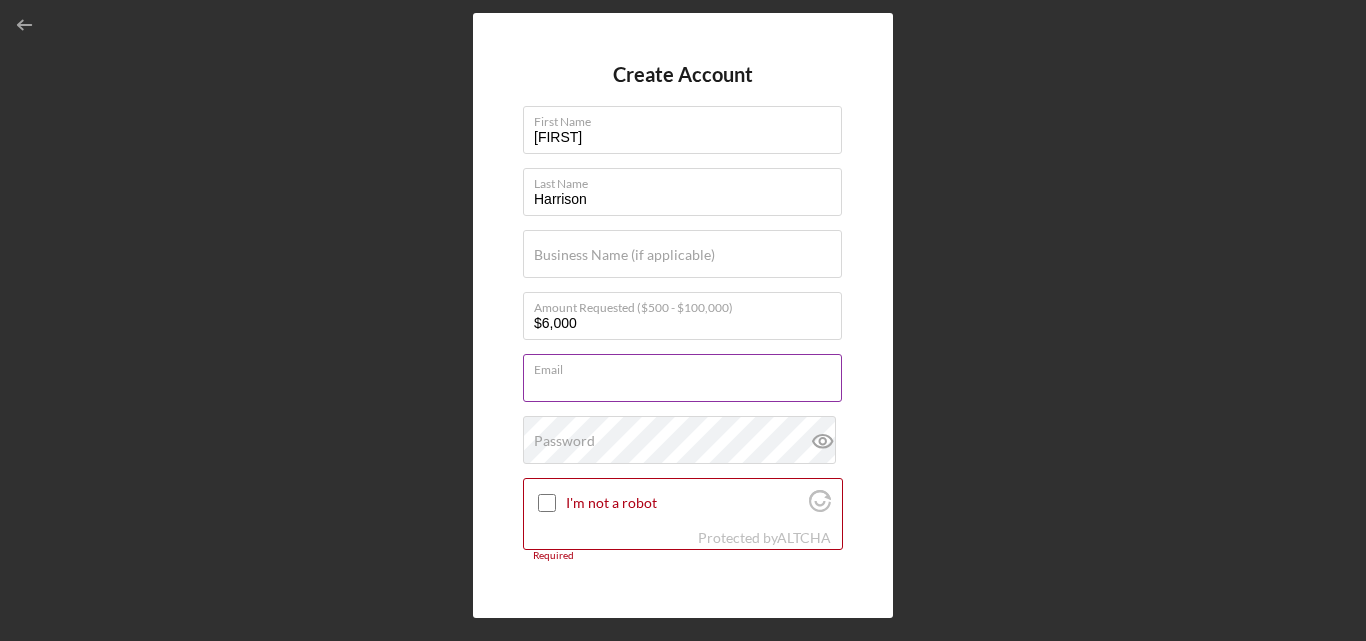 click on "Email" at bounding box center [682, 378] 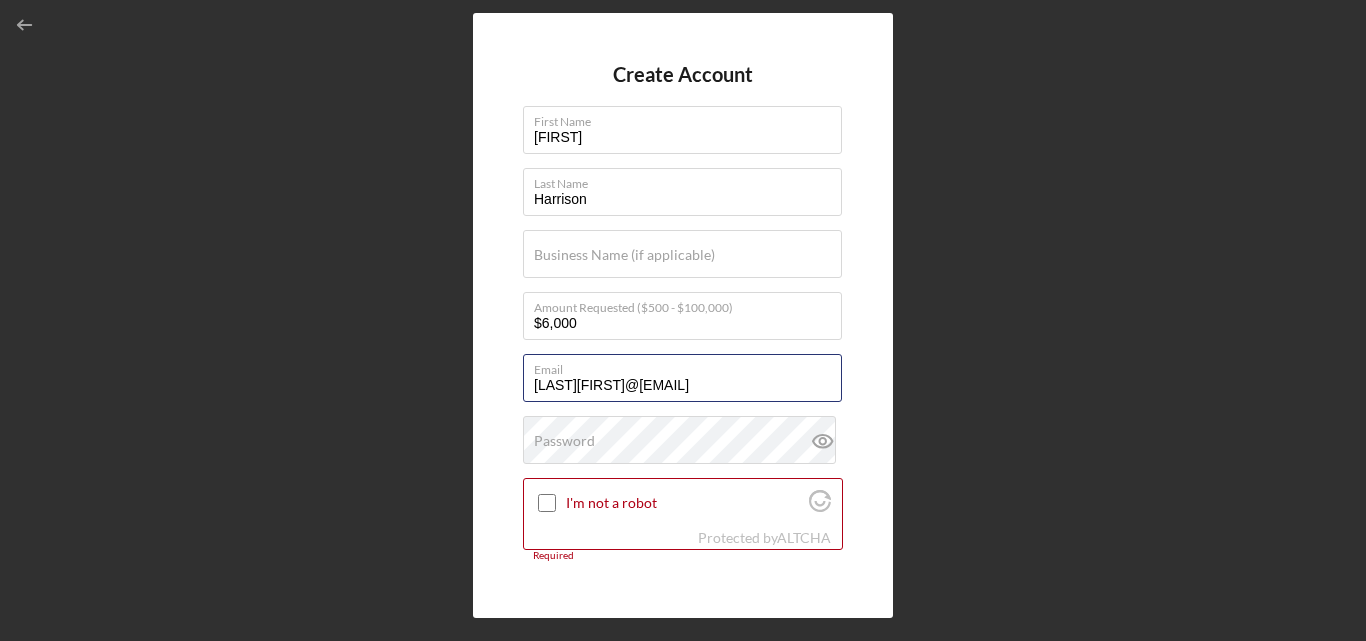 type on "[LAST][FIRST]@[EMAIL]" 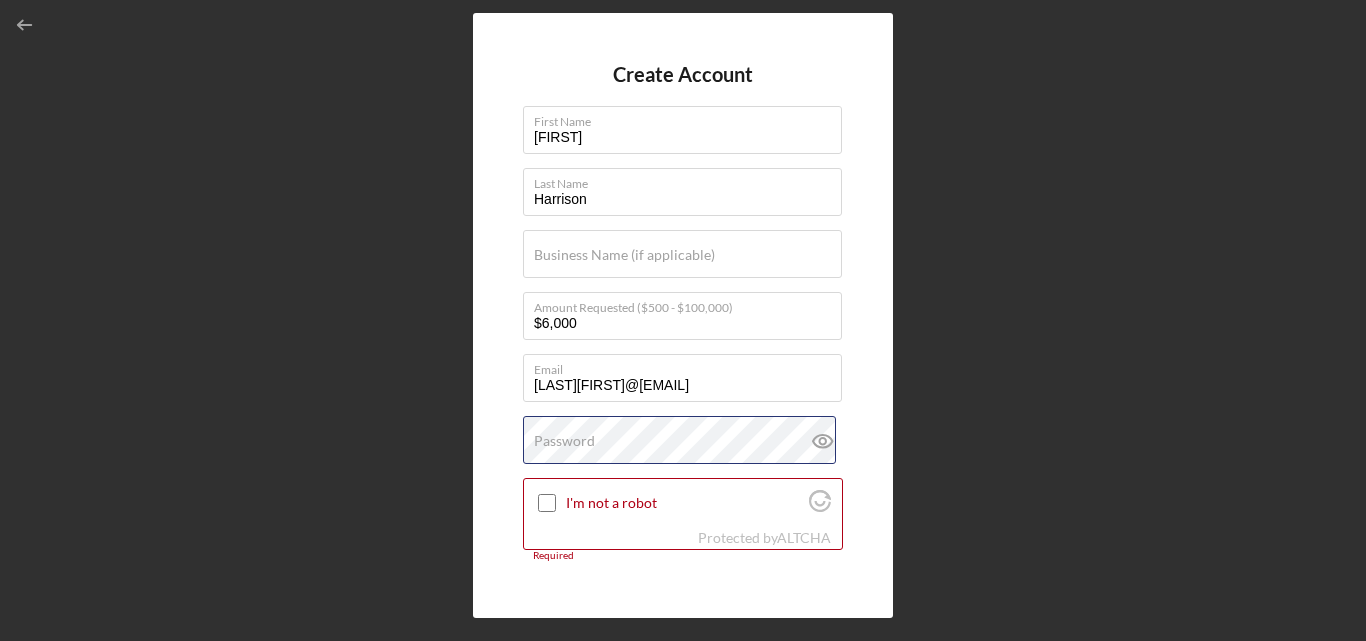 click on "Password" at bounding box center [683, 441] 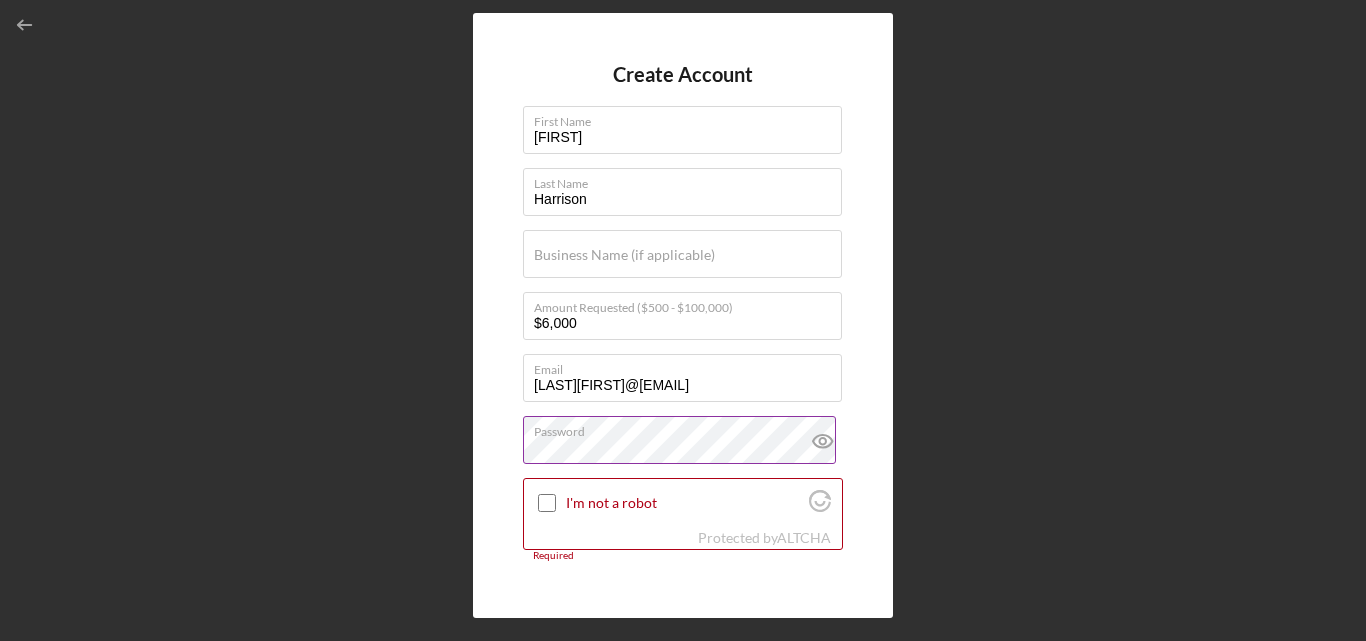 click 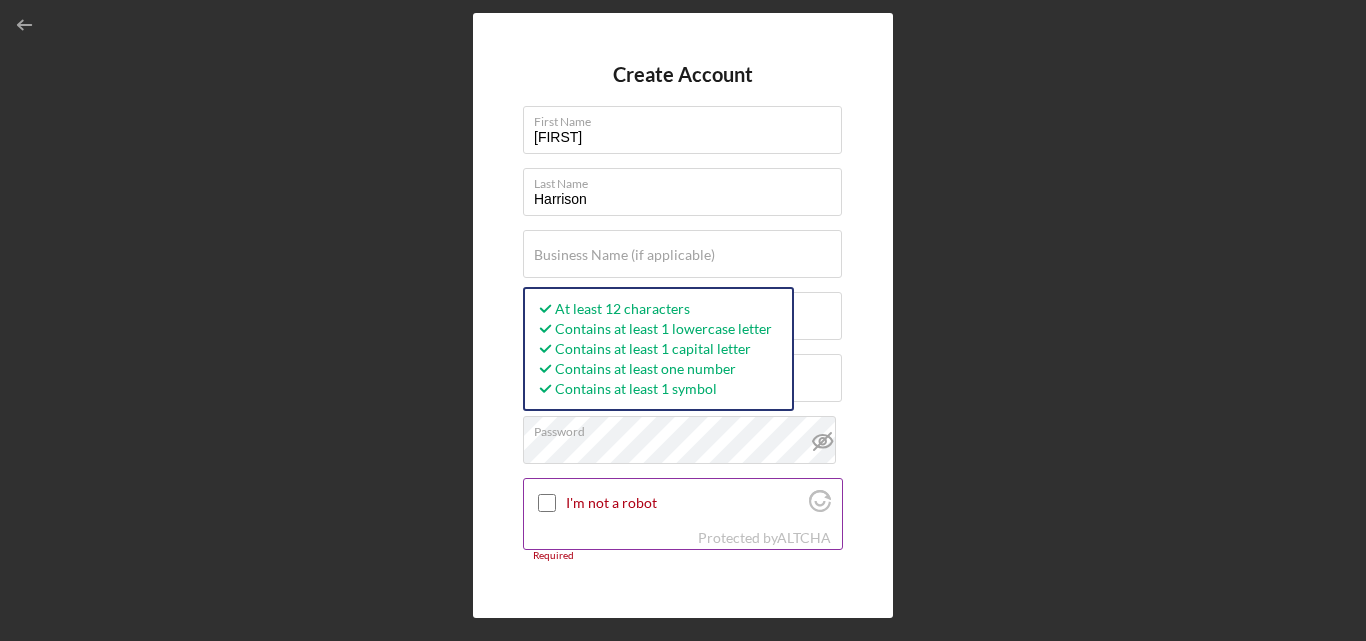 click on "I'm not a robot" at bounding box center (547, 503) 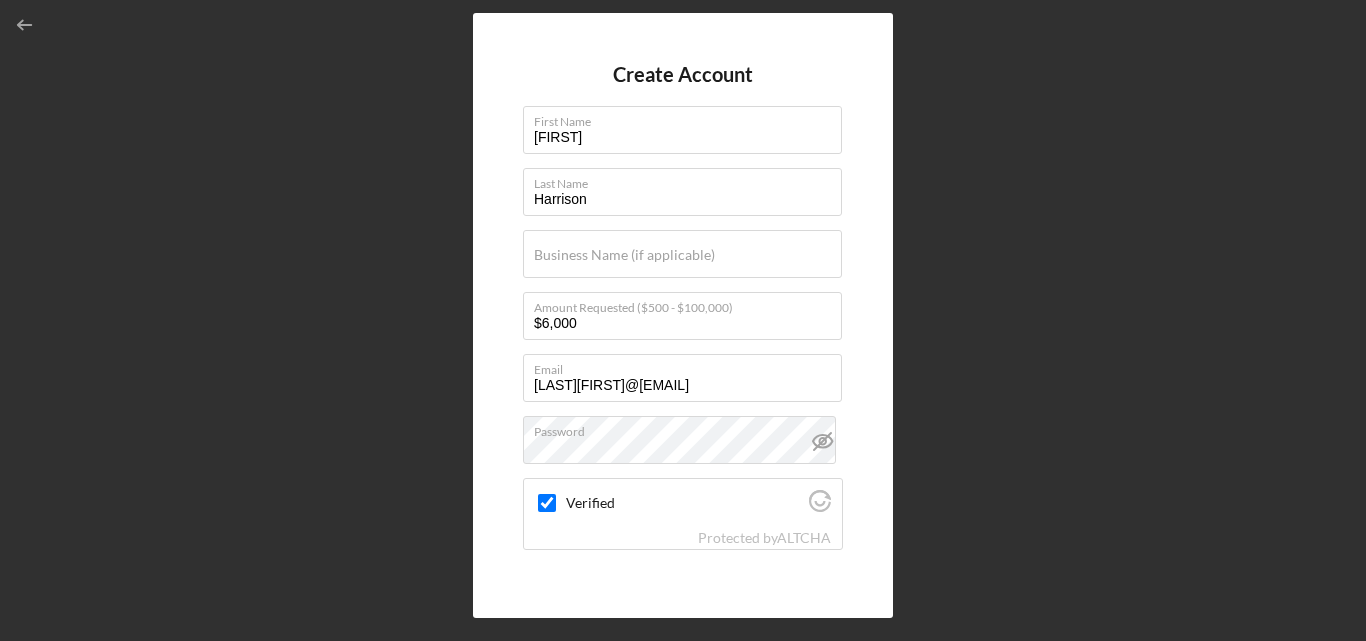 click on "Create Account First Name [FIRST] Last Name [LAST] Business Name (if applicable) Amount Requested ($500 - $100,000) $6,000 Email [EMAIL] Password       Verified           Protected by  ALTCHA   By clicking Continue you agree to the  Terms of Use   and  Privacy Policy Create Account" at bounding box center (683, 315) 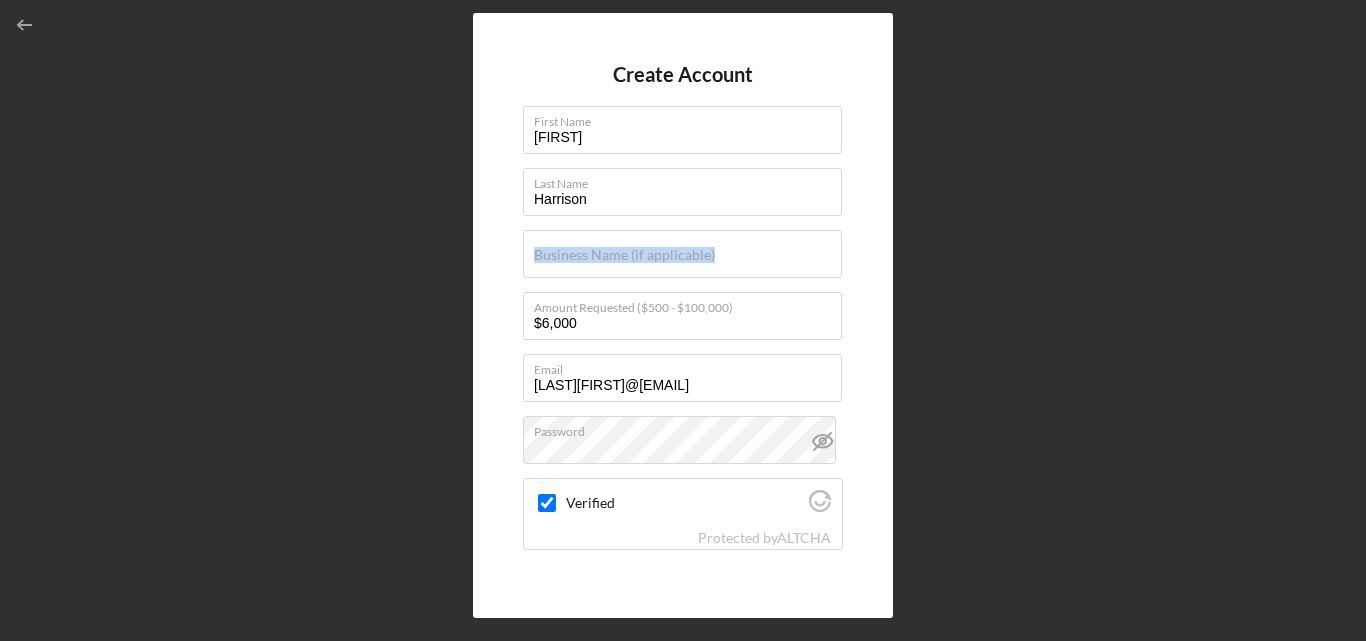click on "Create Account First Name [FIRST] Last Name [LAST] Business Name (if applicable) Amount Requested ($500 - $100,000) $6,000 Email [EMAIL] Password       Verified           Protected by  ALTCHA   By clicking Continue you agree to the  Terms of Use   and  Privacy Policy Create Account" at bounding box center (683, 315) 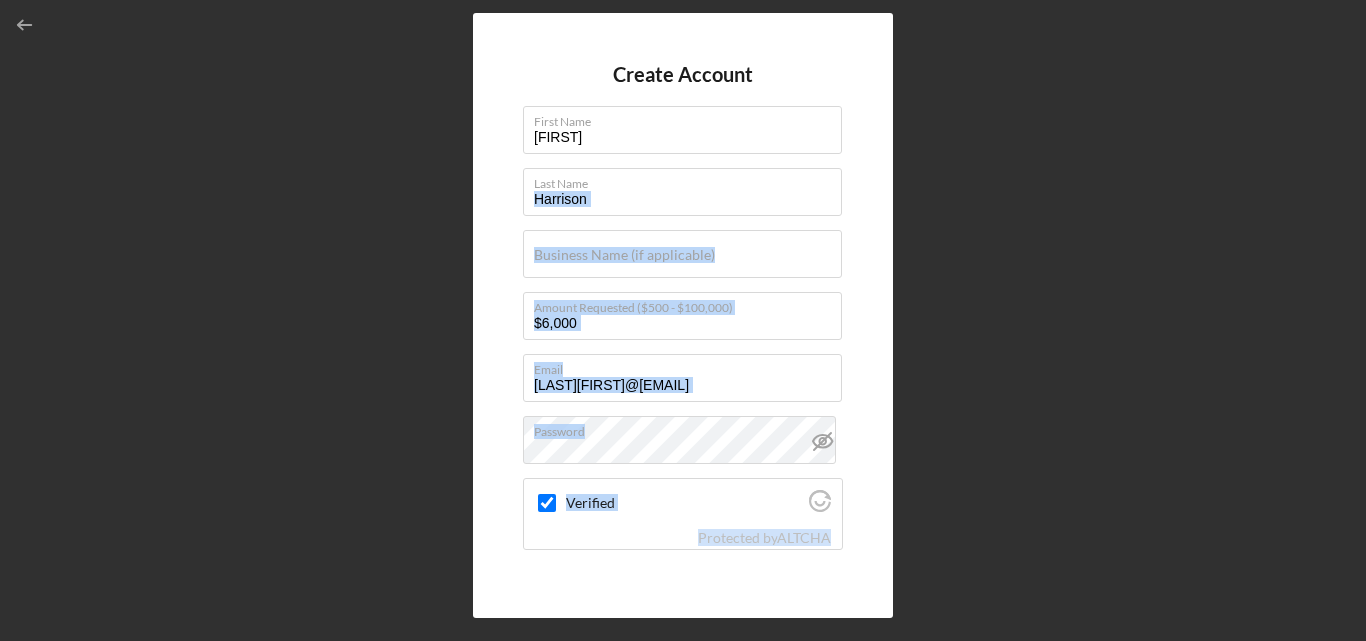 drag, startPoint x: 853, startPoint y: 199, endPoint x: 922, endPoint y: 588, distance: 395.07214 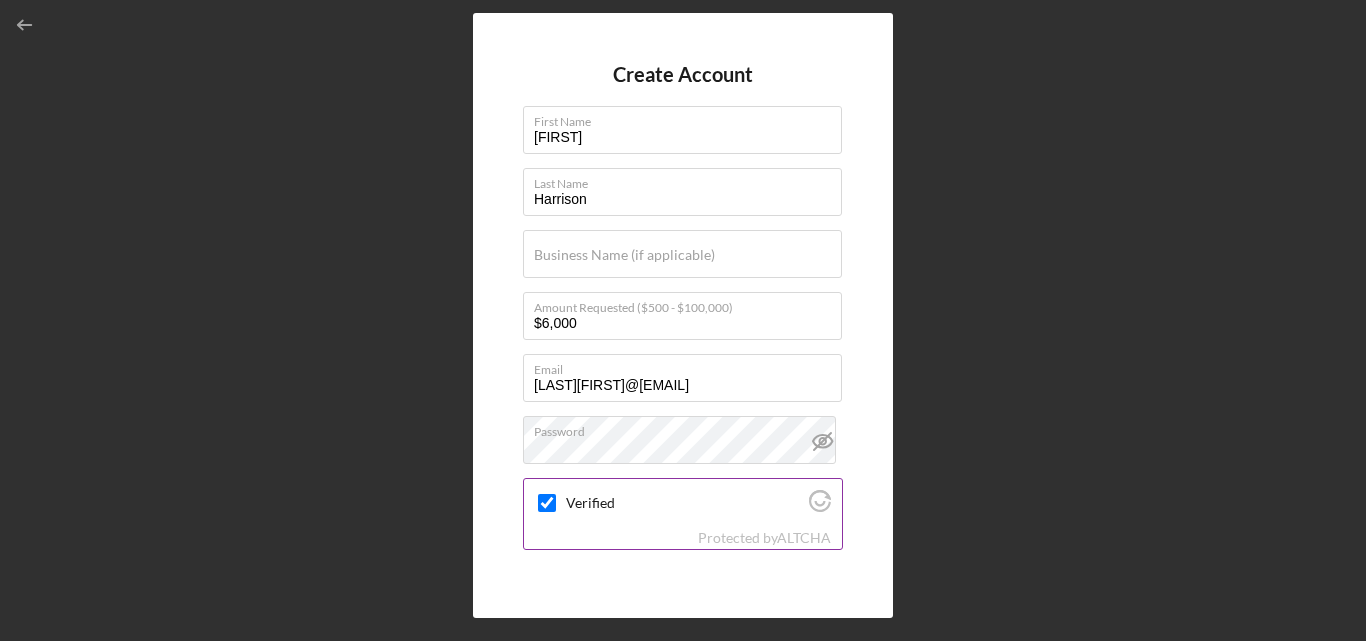 click on "Verified" at bounding box center [547, 503] 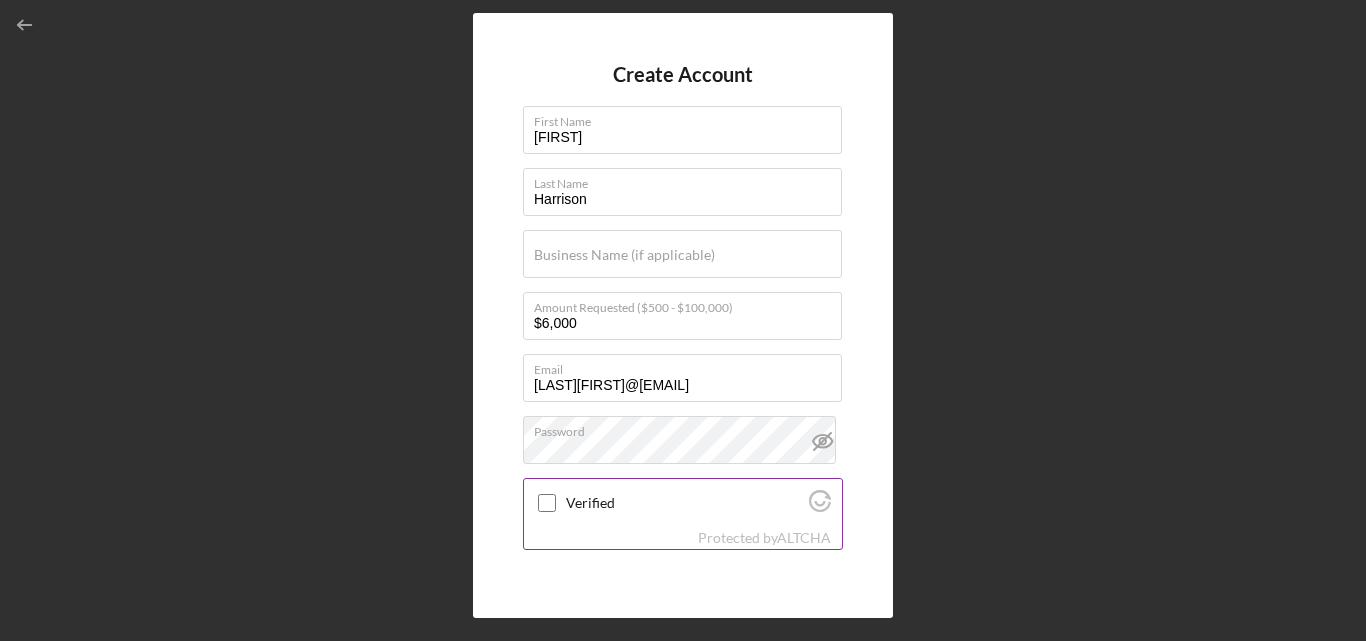 checkbox on "true" 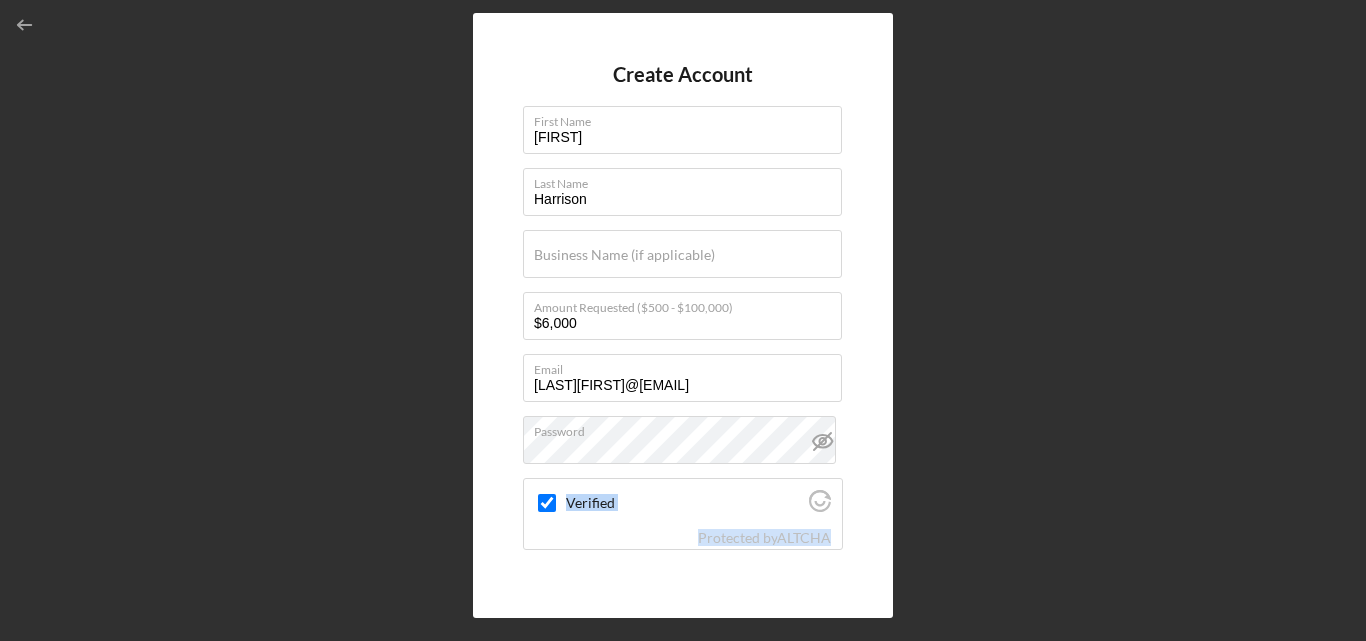 drag, startPoint x: 836, startPoint y: 464, endPoint x: 857, endPoint y: 578, distance: 115.918076 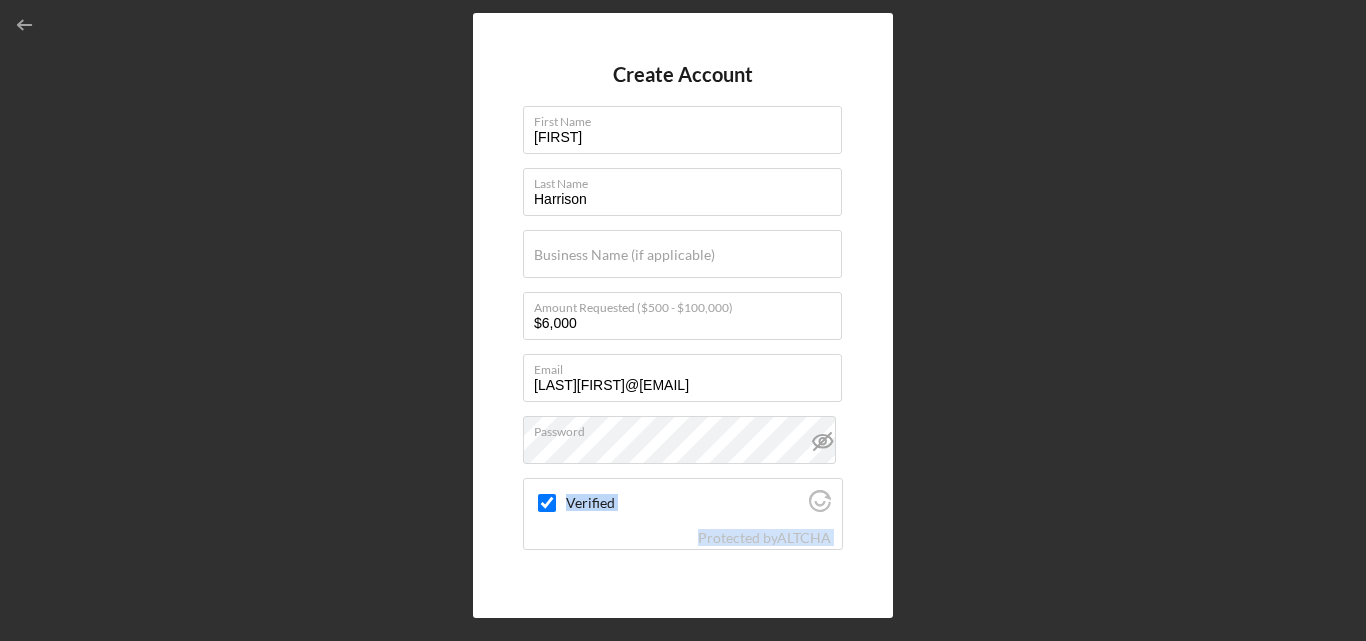 scroll, scrollTop: 59, scrollLeft: 0, axis: vertical 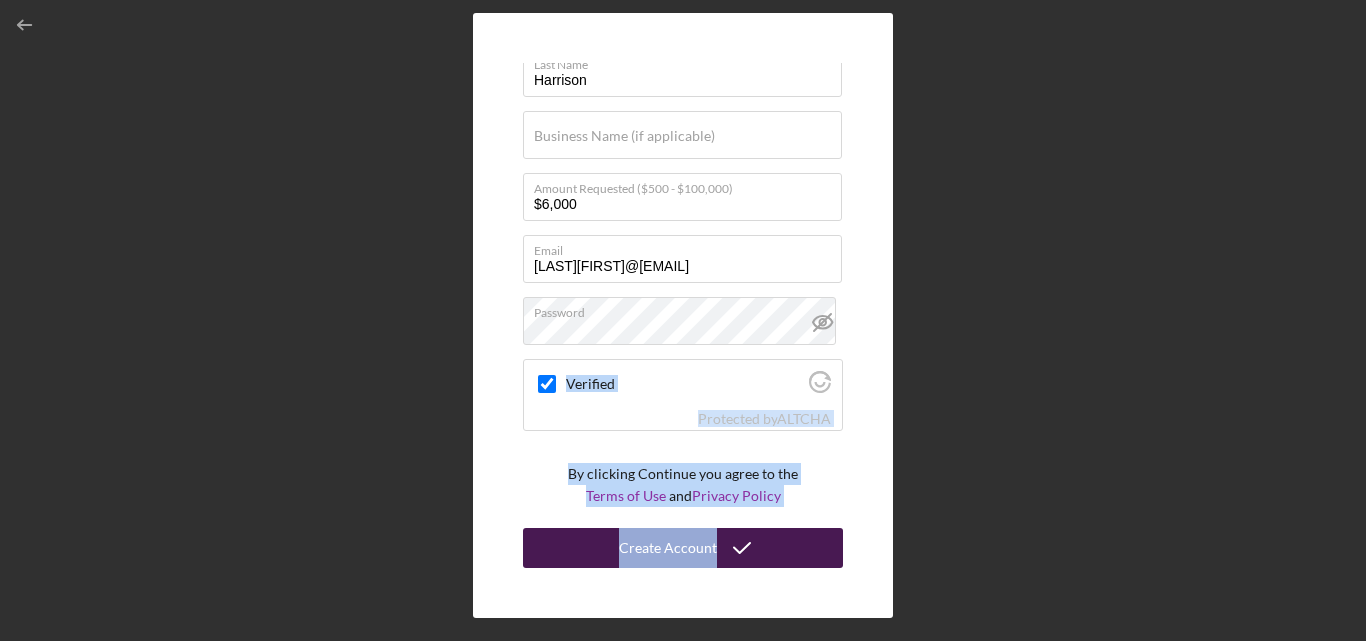 click on "Create Account" at bounding box center [668, 548] 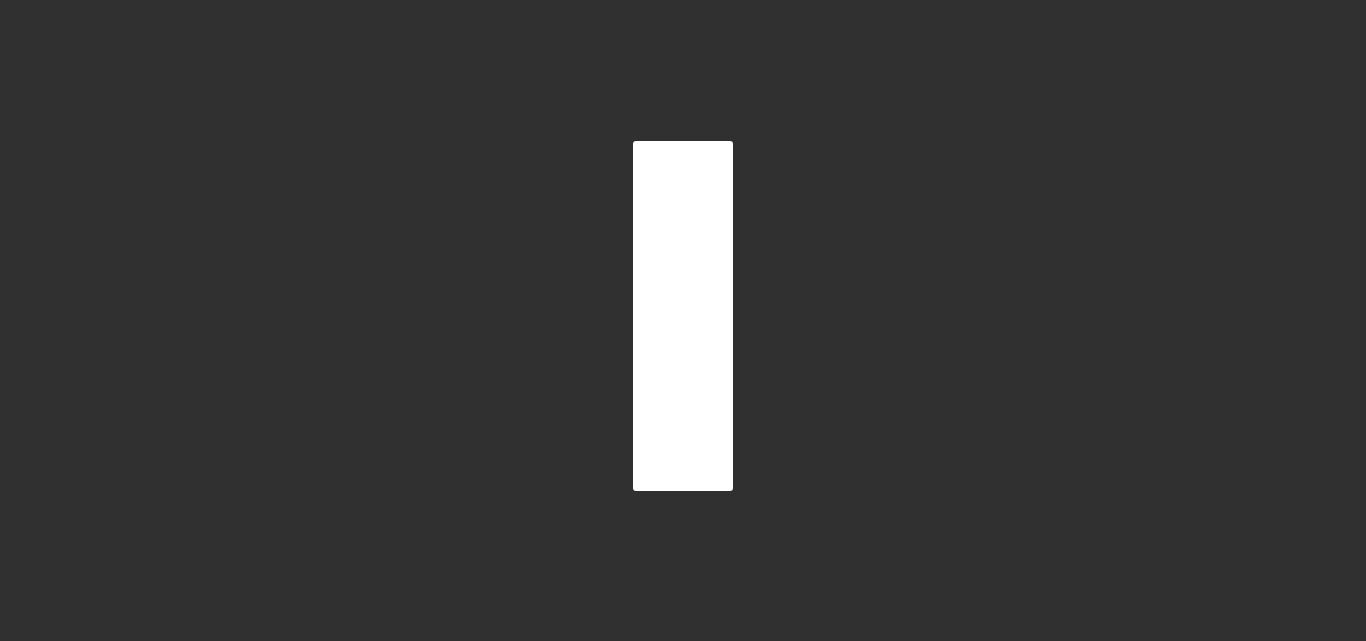click at bounding box center [683, 315] 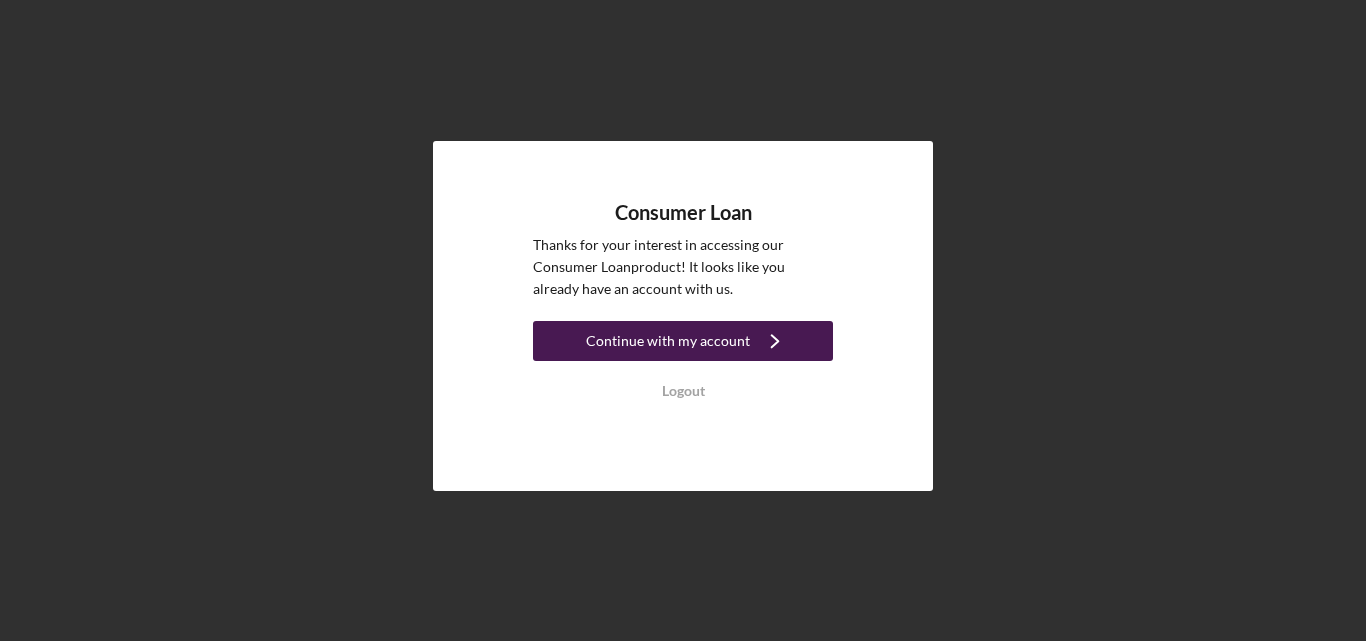 click on "Continue with my account" at bounding box center [668, 341] 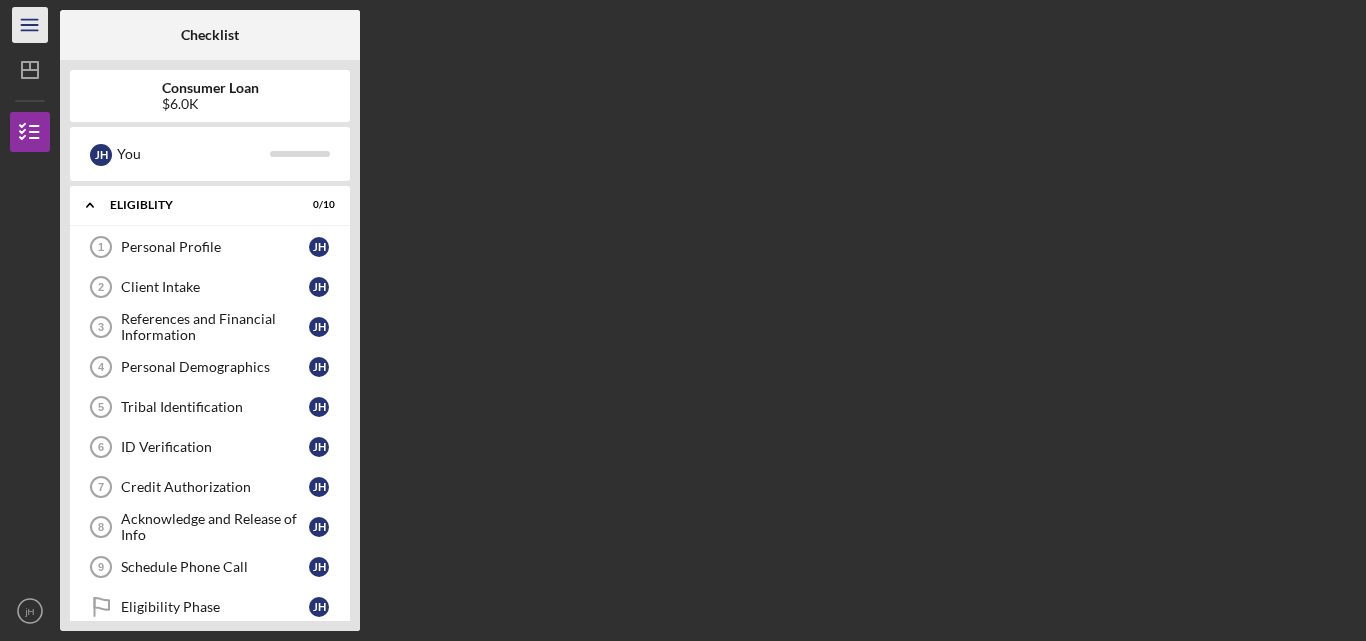 click on "Icon/Menu" 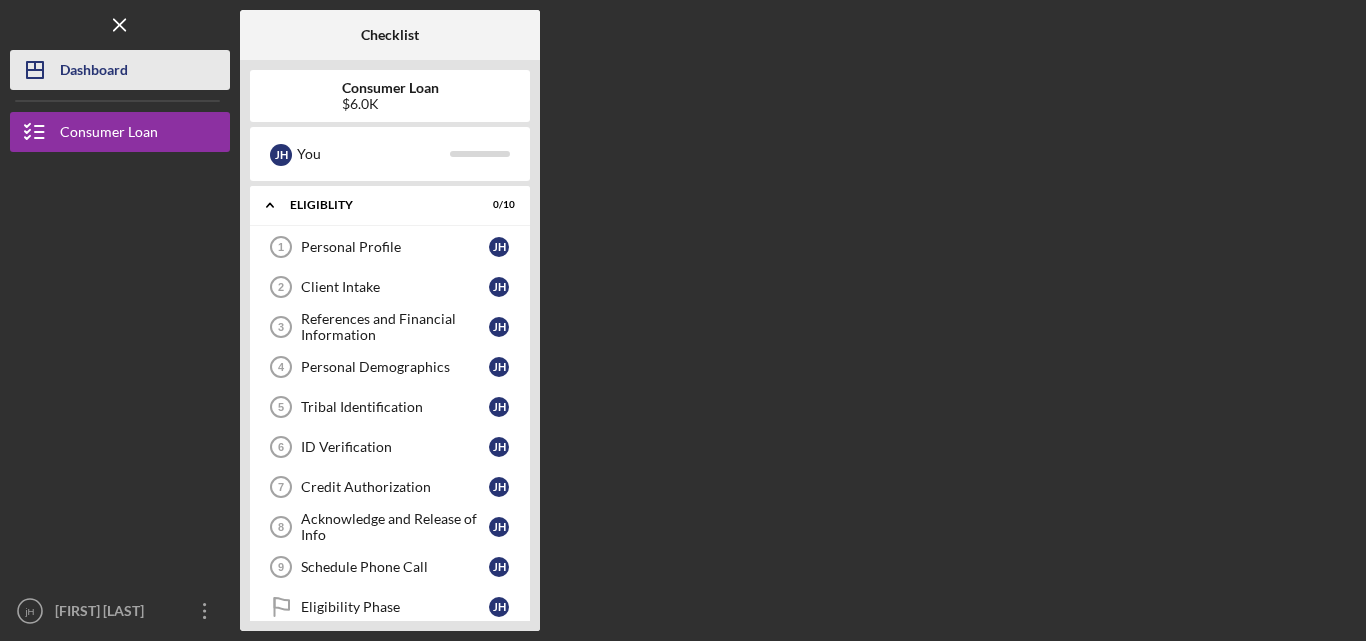 click on "Dashboard" at bounding box center (94, 72) 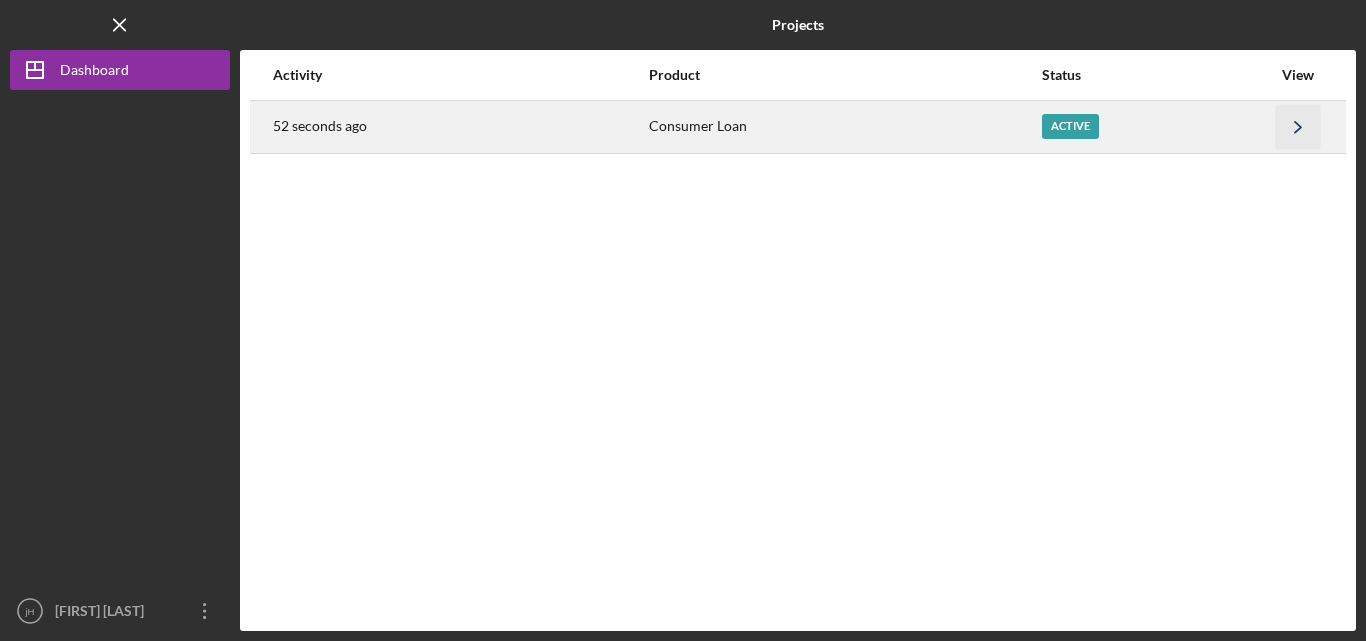 click 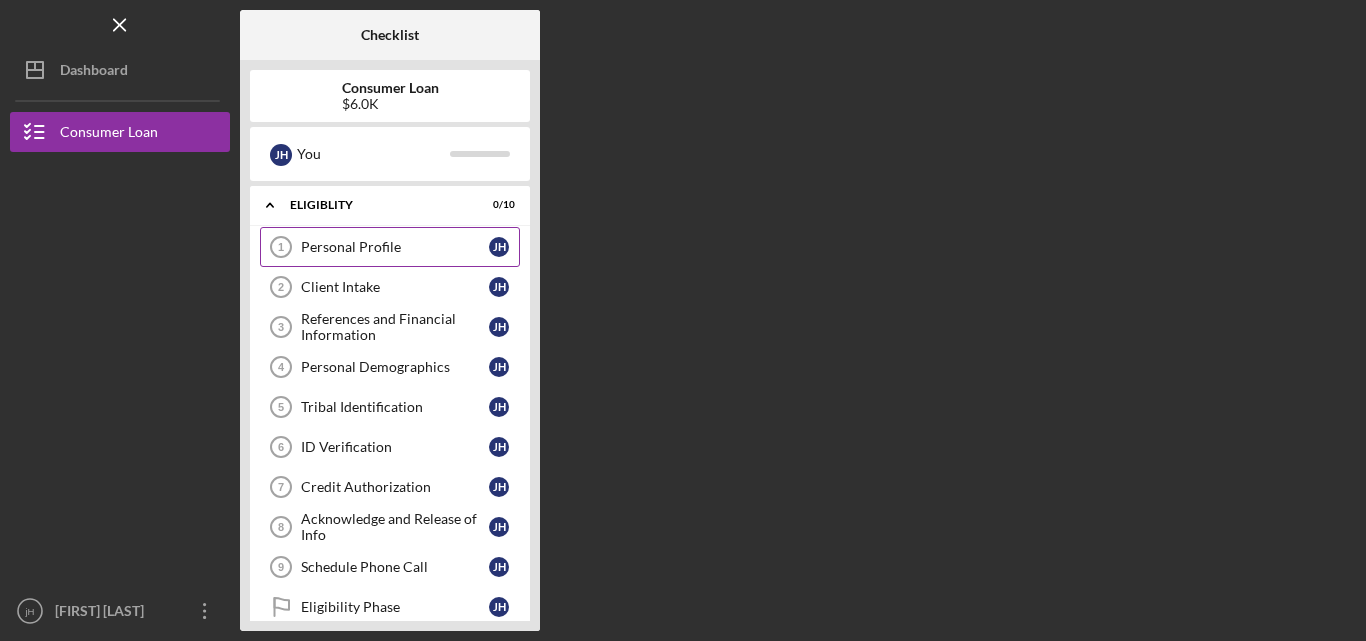click on "Personal Profile" at bounding box center (395, 247) 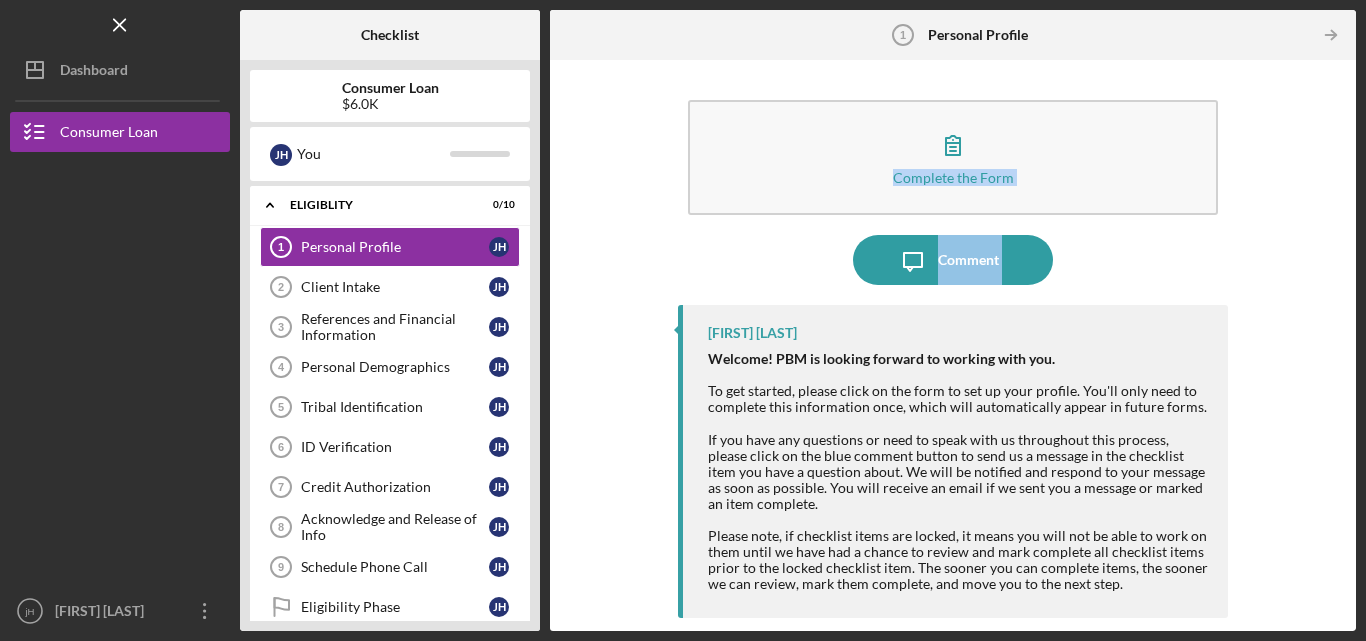 drag, startPoint x: 679, startPoint y: 344, endPoint x: 735, endPoint y: 90, distance: 260.09998 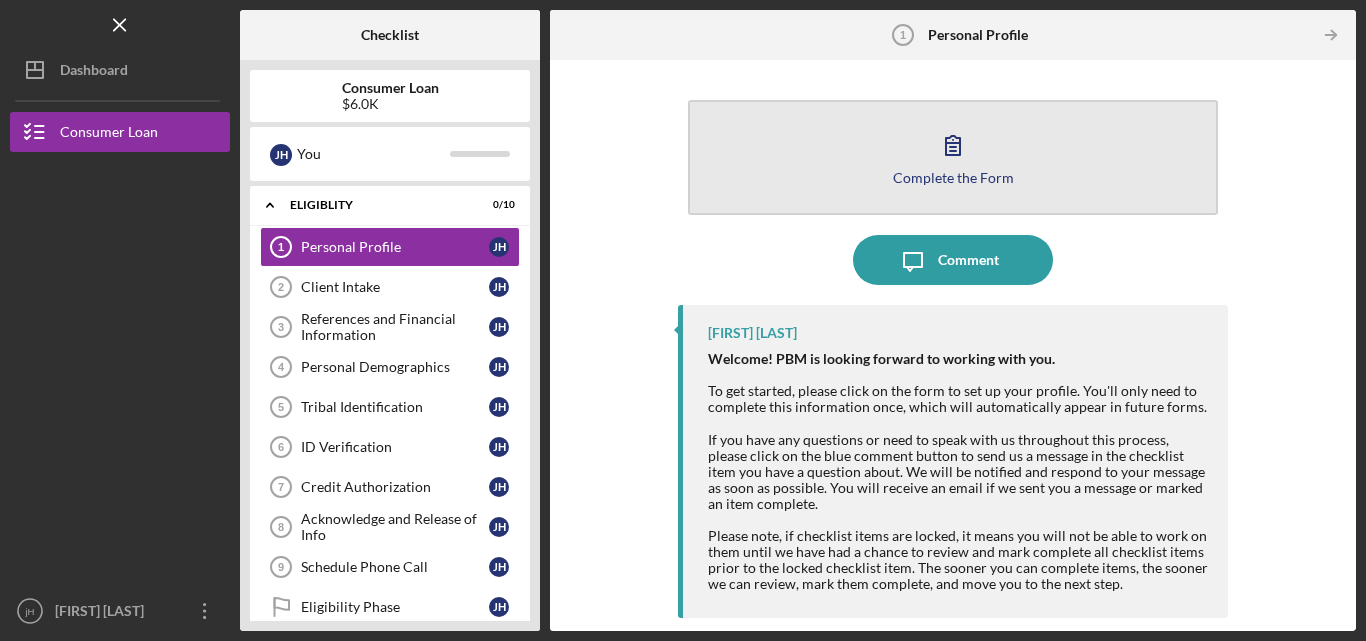 click on "Complete the Form Form" at bounding box center [953, 157] 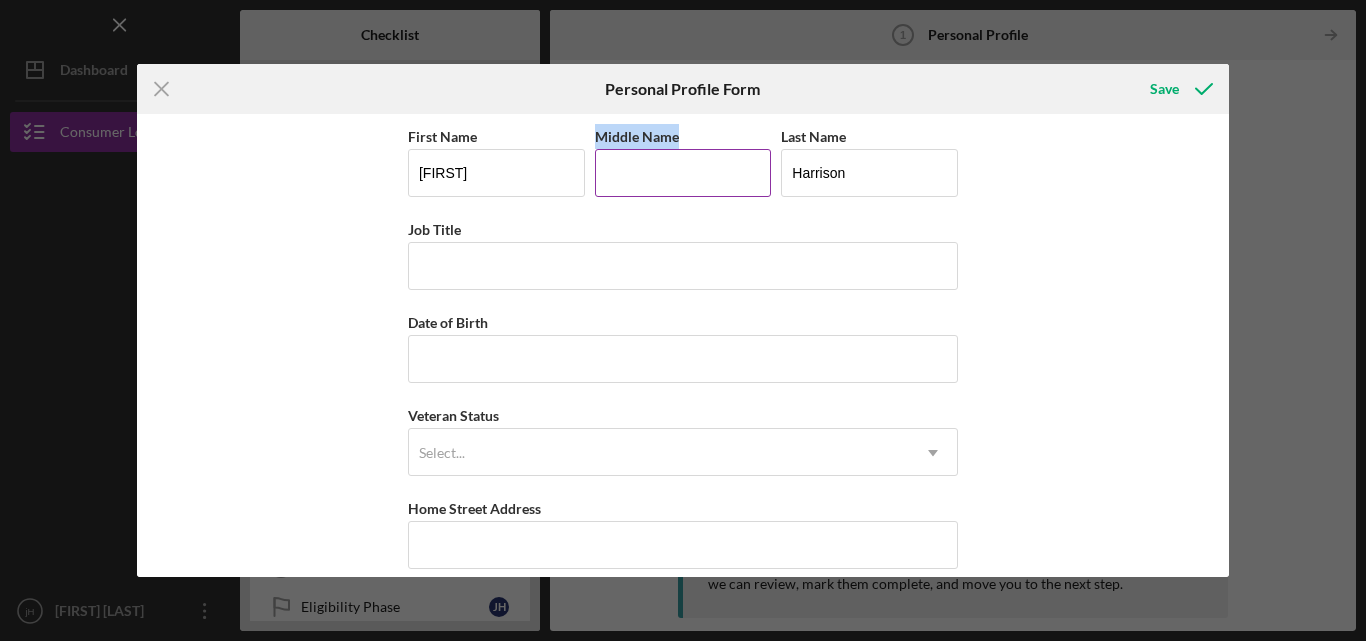 click on "Middle Name" at bounding box center [683, 160] 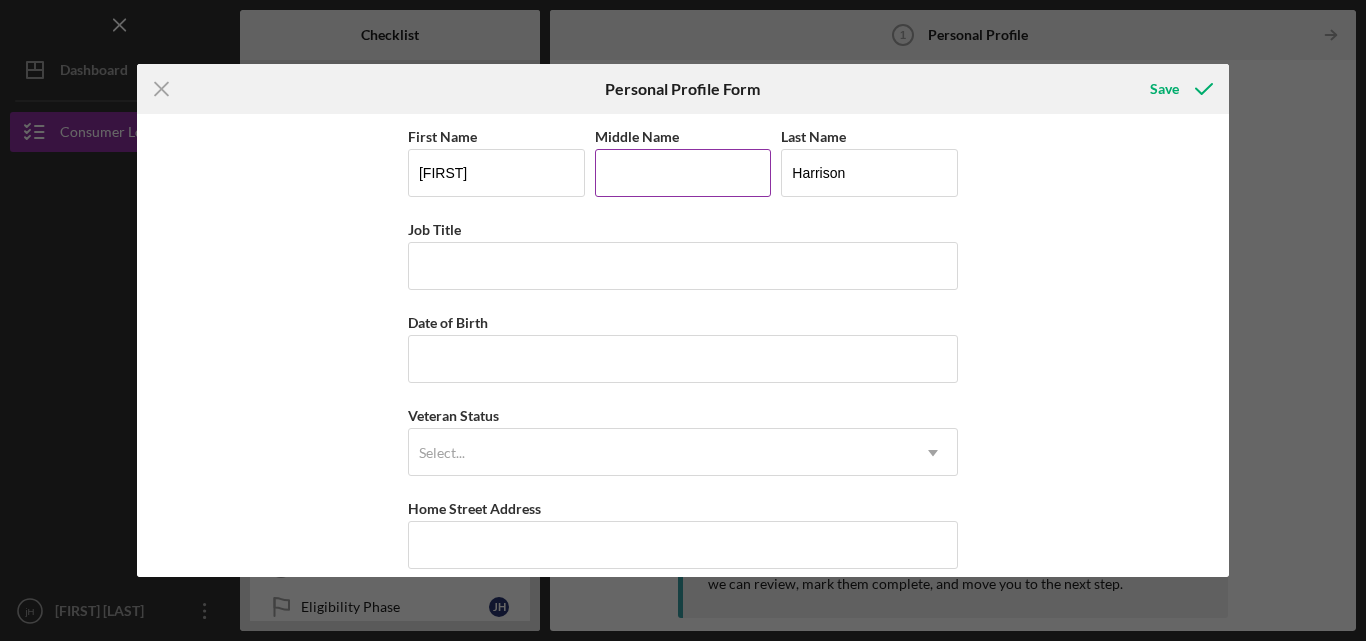 click on "Middle Name" at bounding box center [683, 173] 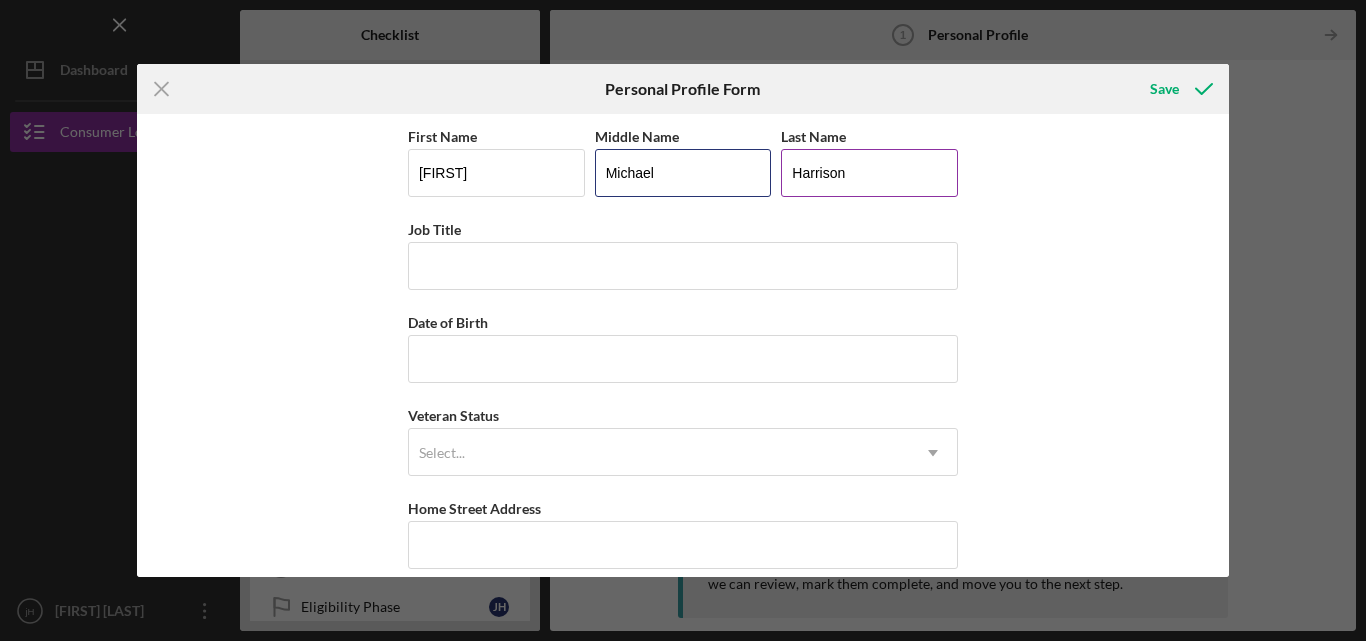 type on "Michael" 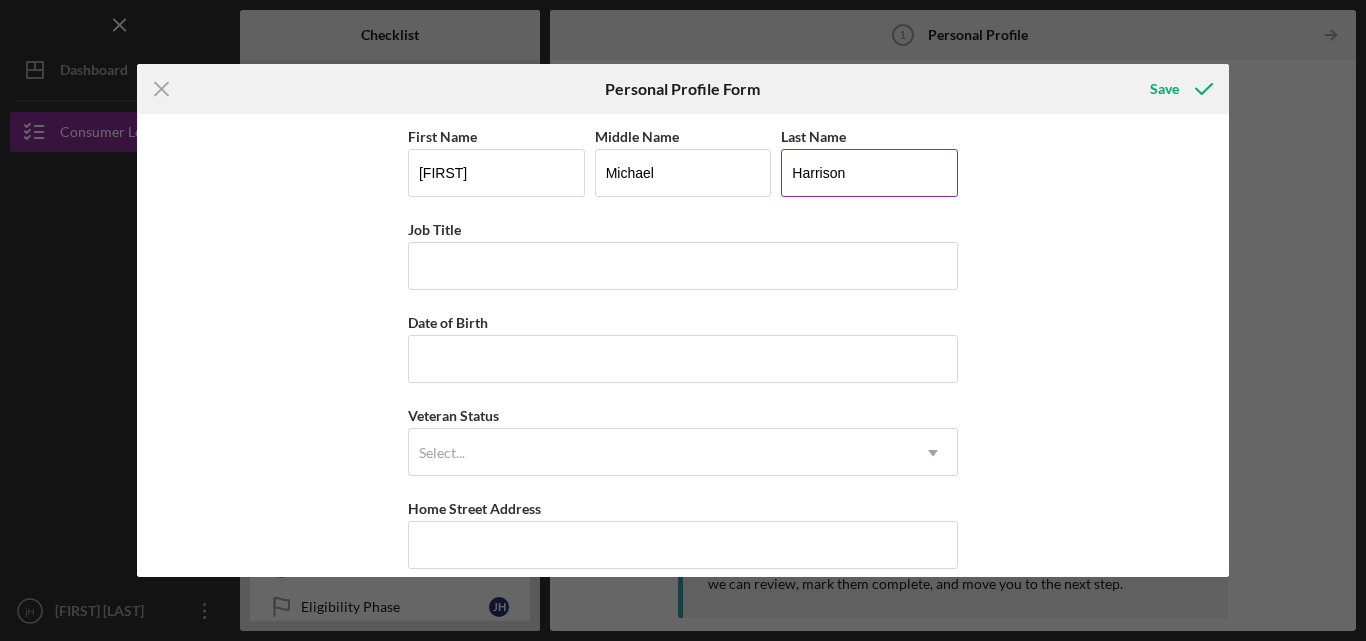 click on "Harrison" at bounding box center (869, 173) 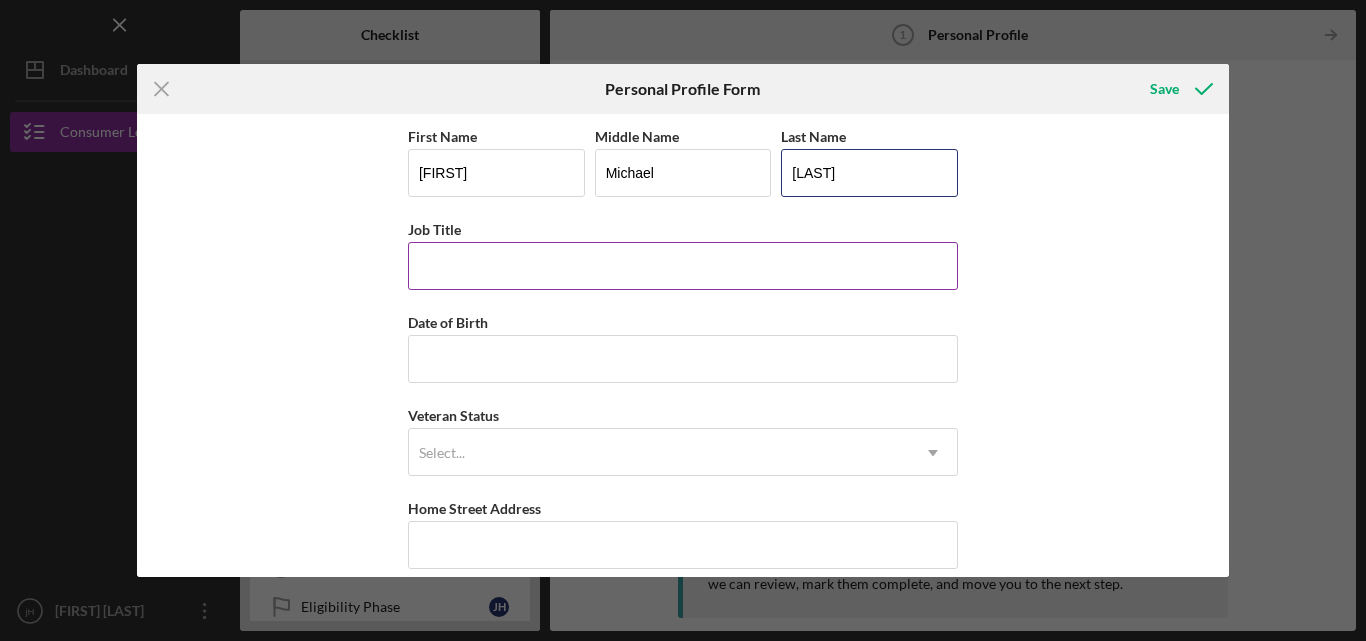 type on "[LAST]" 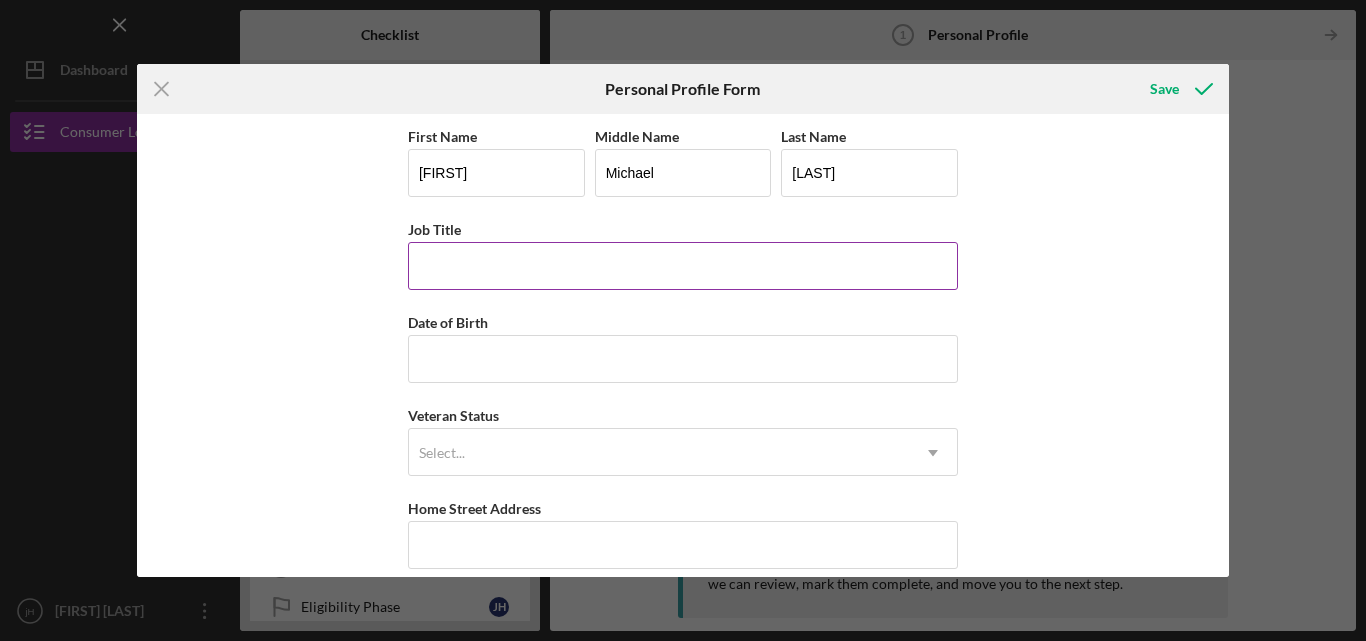 click on "Job Title" at bounding box center (683, 266) 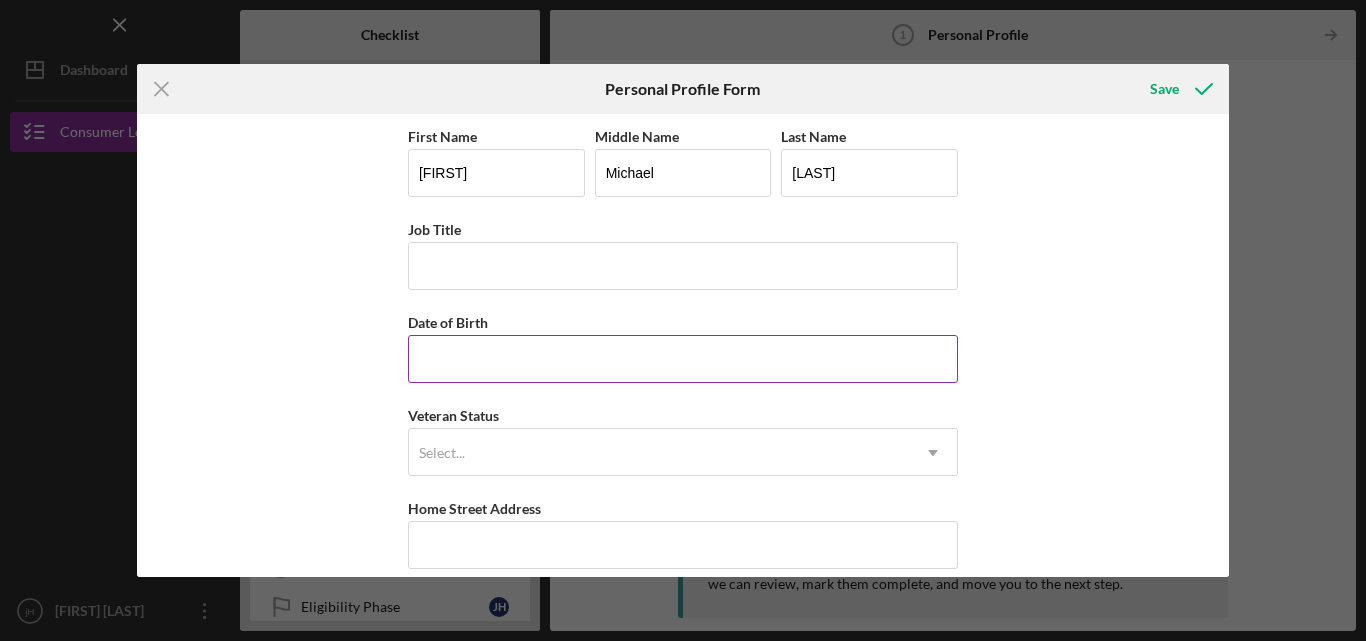 click on "Date of Birth" at bounding box center (683, 359) 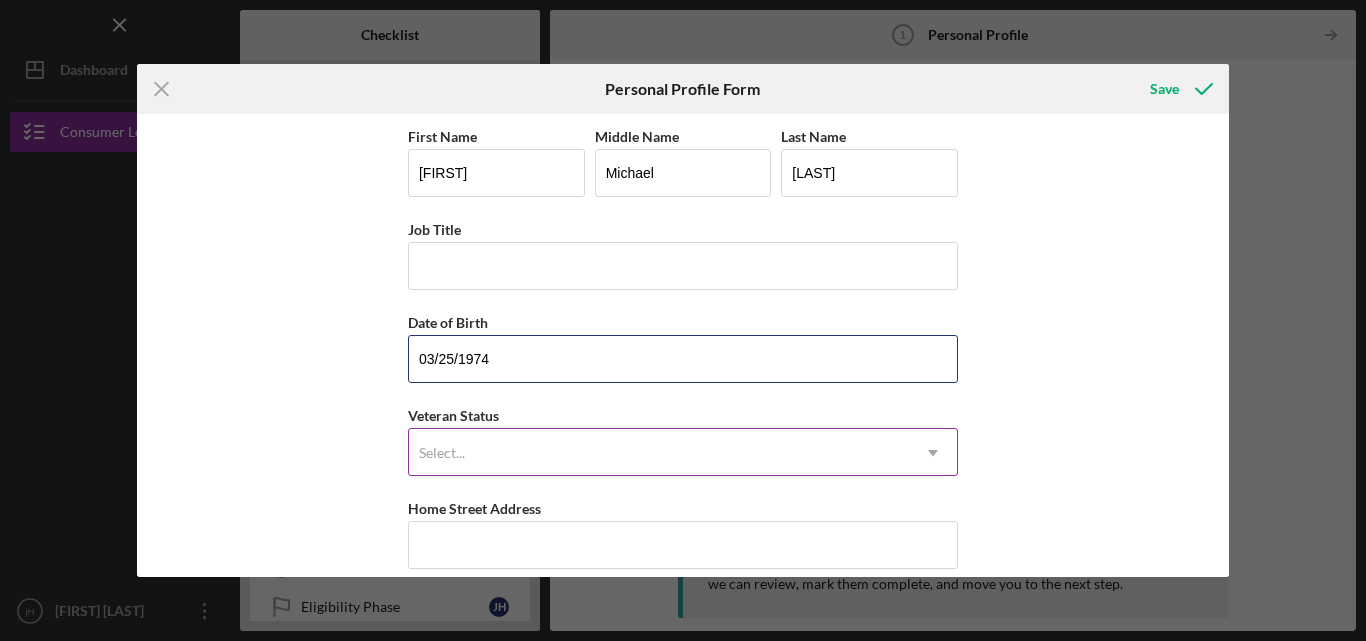 type on "03/25/1974" 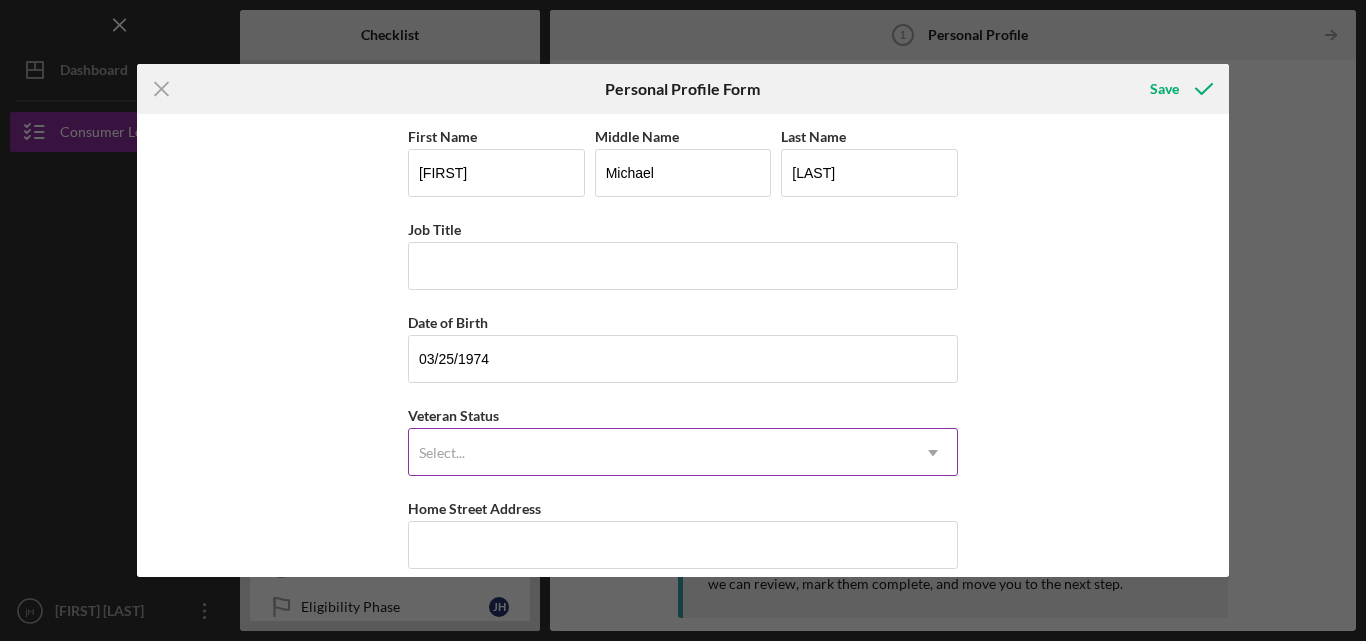 click on "Icon/Dropdown Arrow" 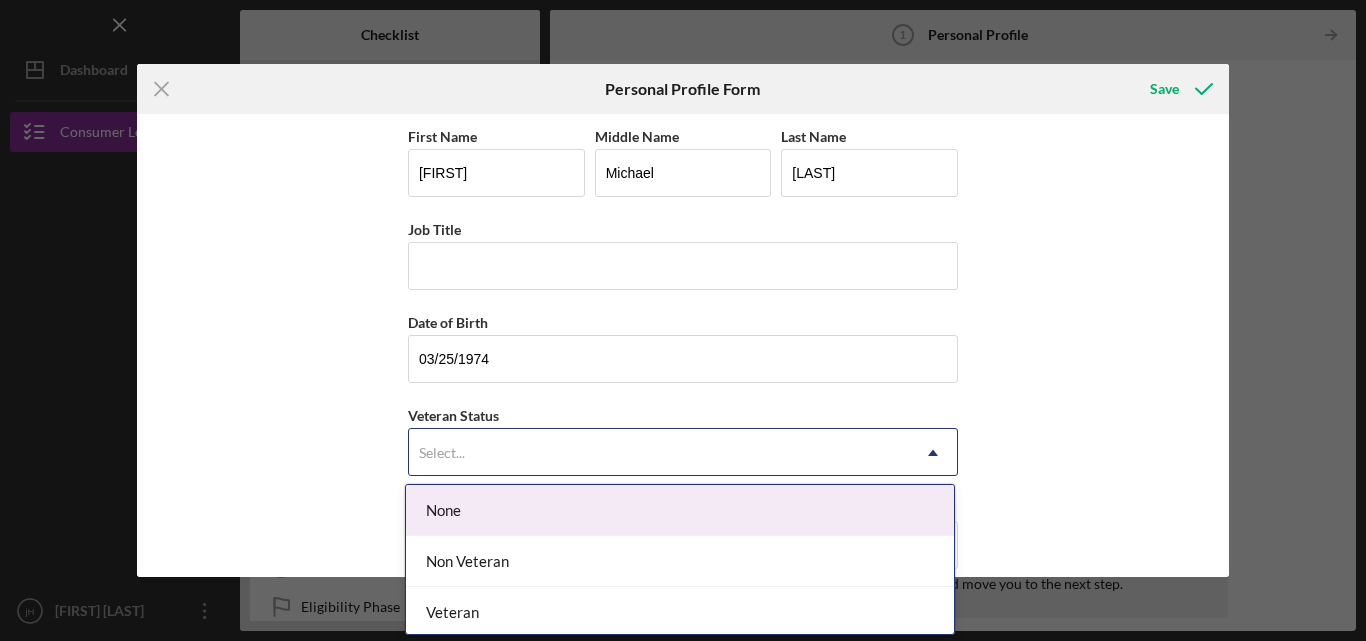 click on "None" at bounding box center (680, 510) 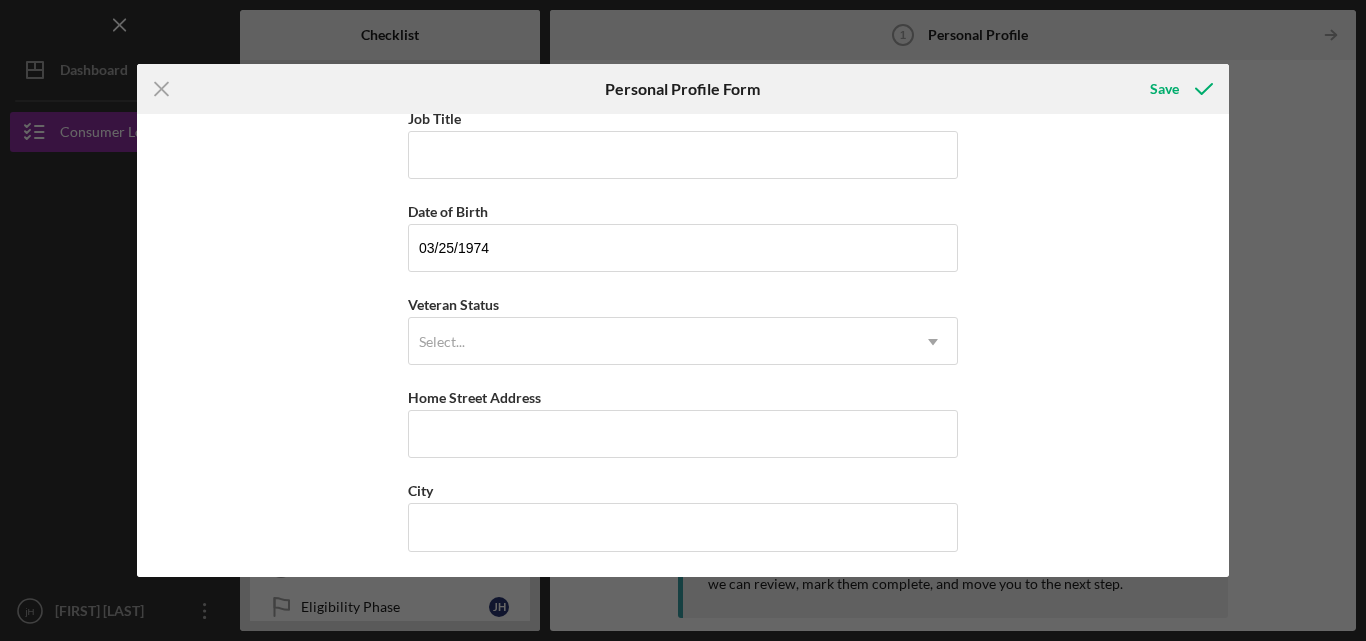 scroll, scrollTop: 118, scrollLeft: 0, axis: vertical 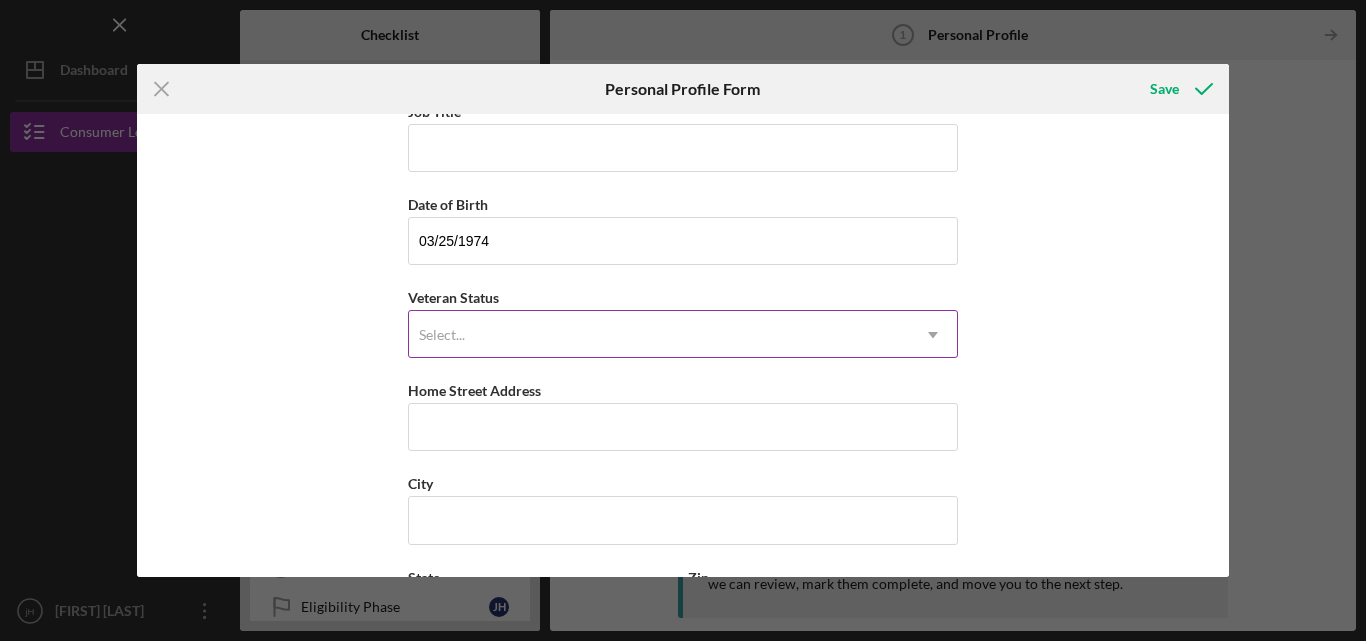click on "Icon/Dropdown Arrow" 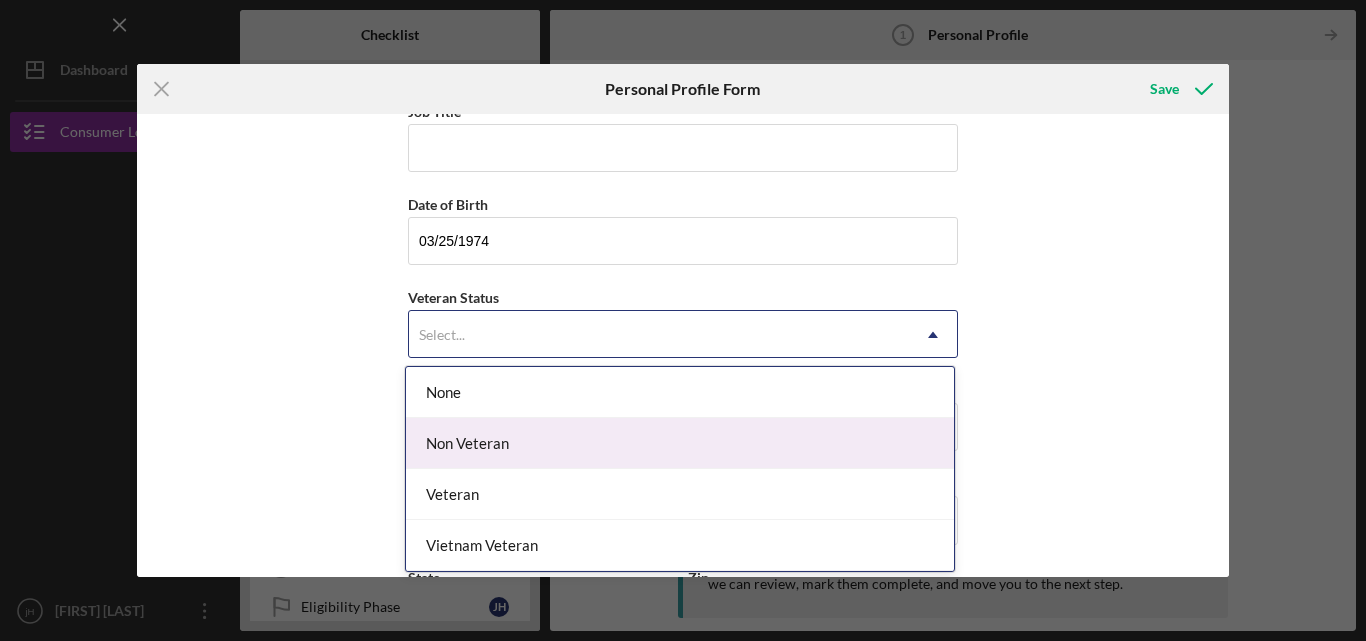 click on "Non Veteran" at bounding box center (680, 443) 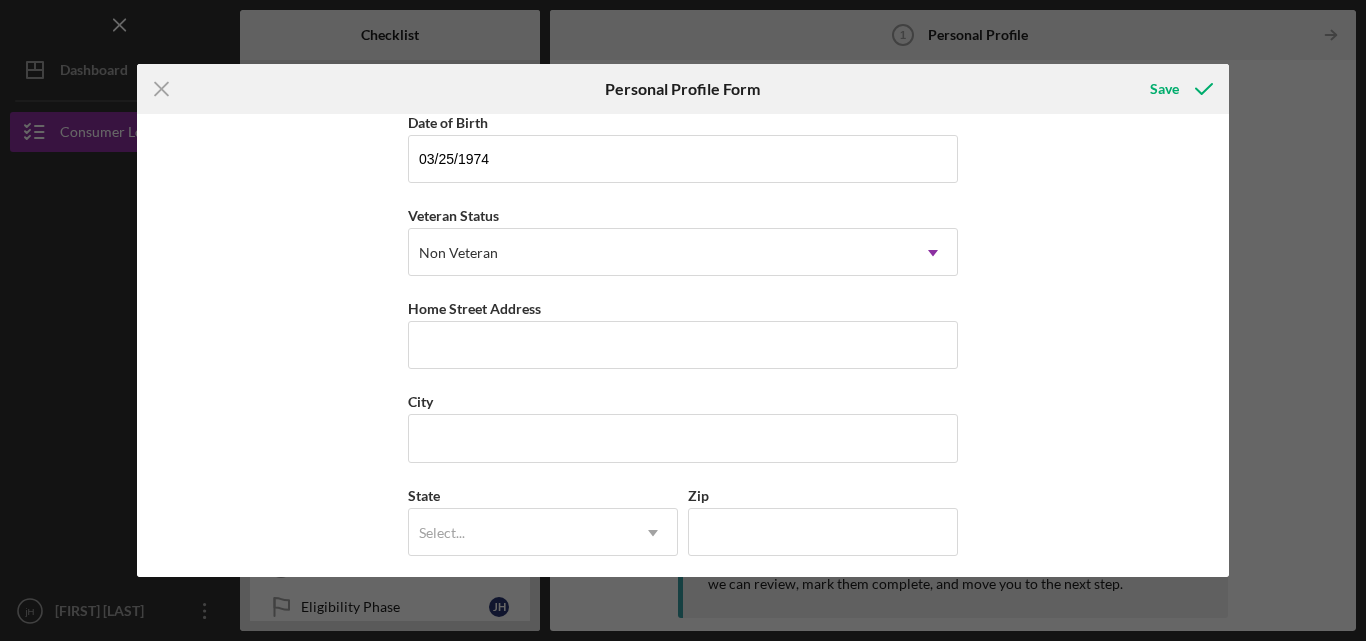 scroll, scrollTop: 302, scrollLeft: 0, axis: vertical 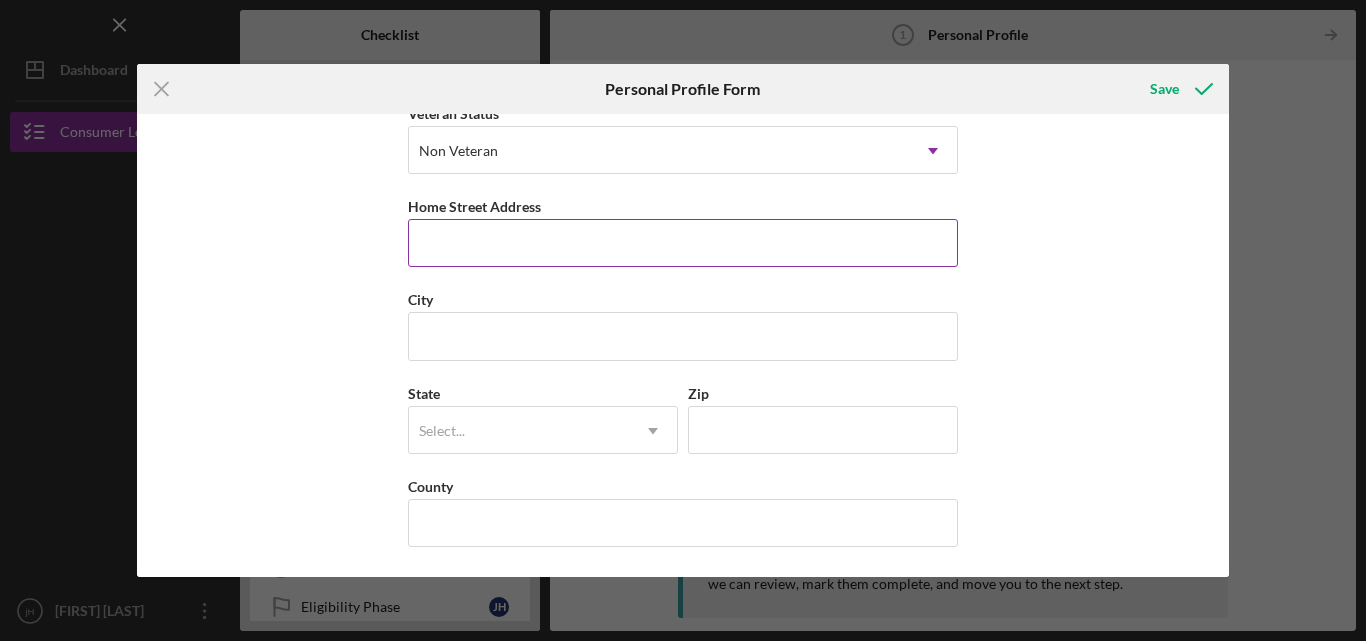click on "Home Street Address" at bounding box center (683, 243) 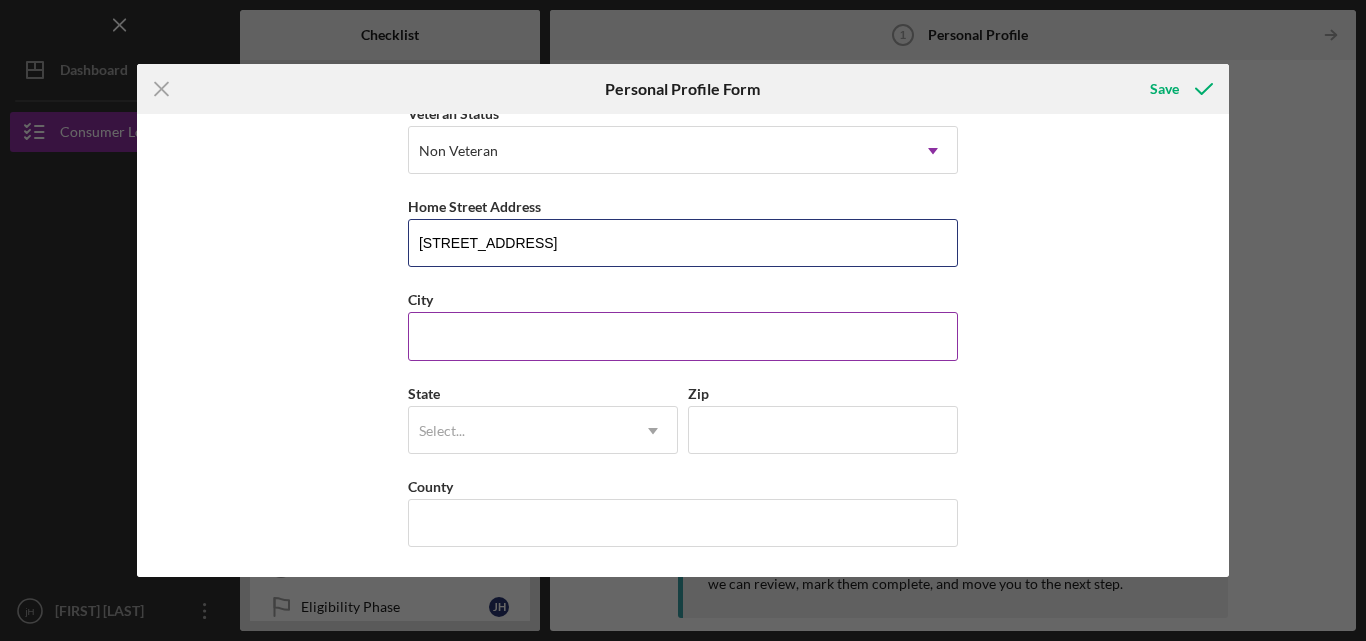 type on "[STREET_ADDRESS]" 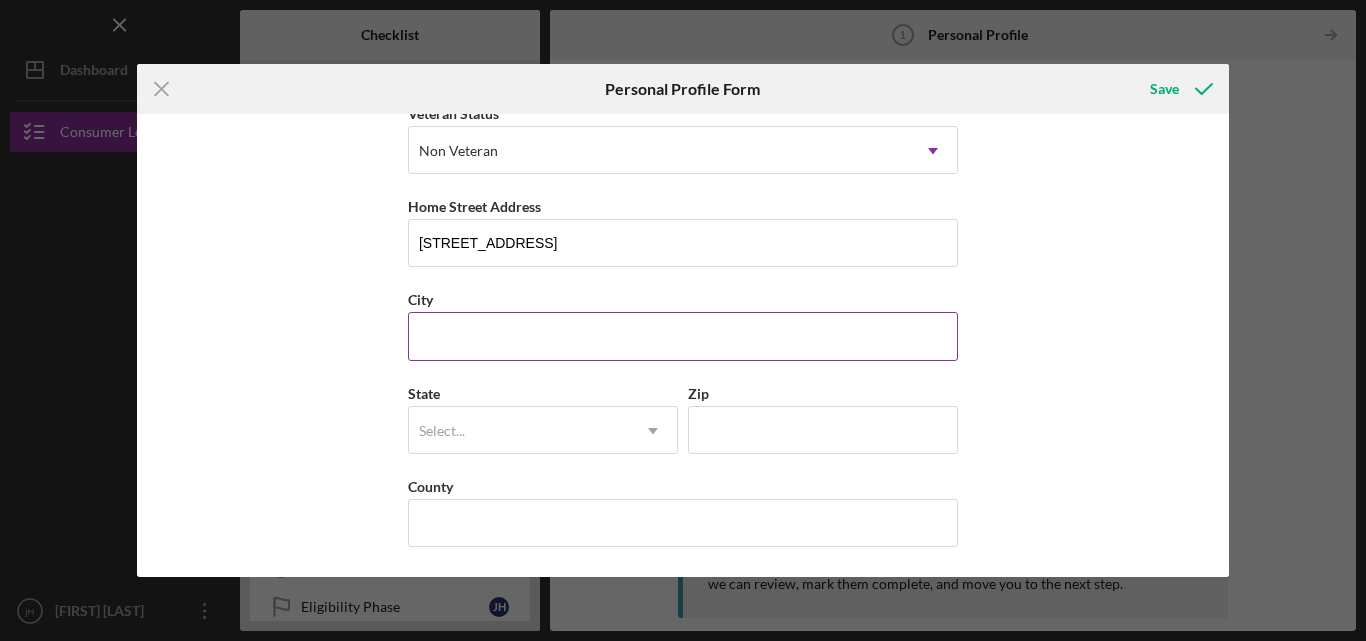 click on "City" at bounding box center [683, 336] 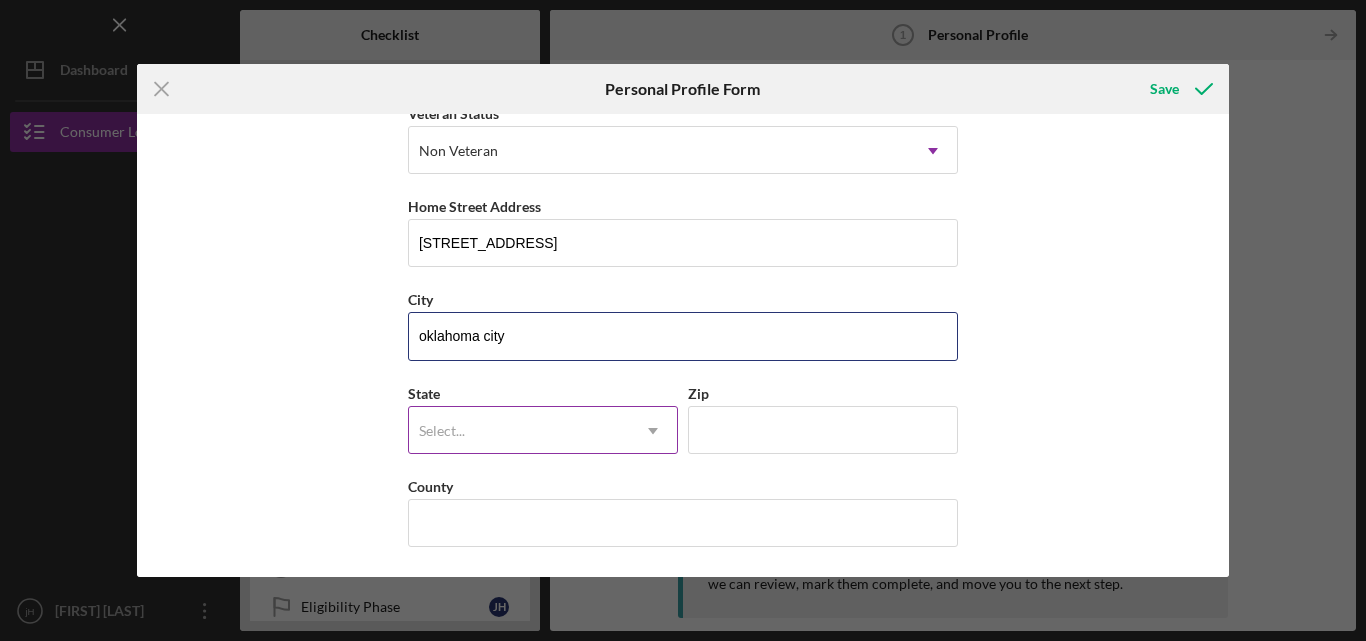 type on "oklahoma city" 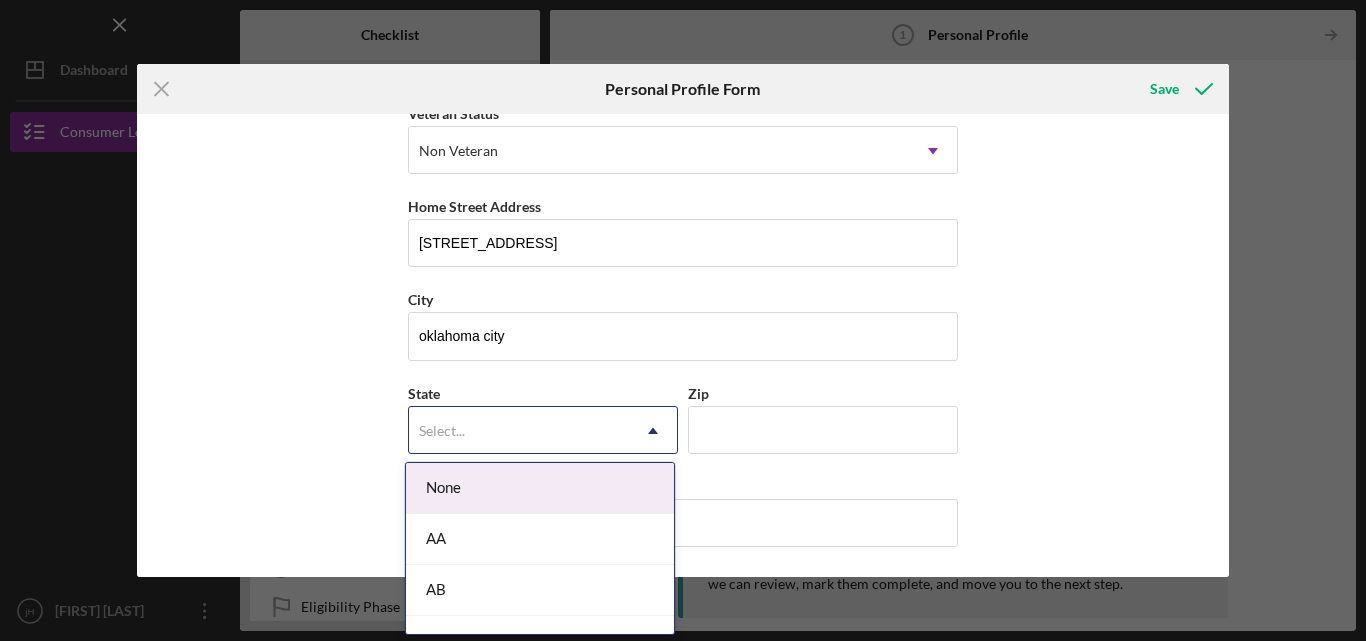 click on "Select..." at bounding box center (519, 431) 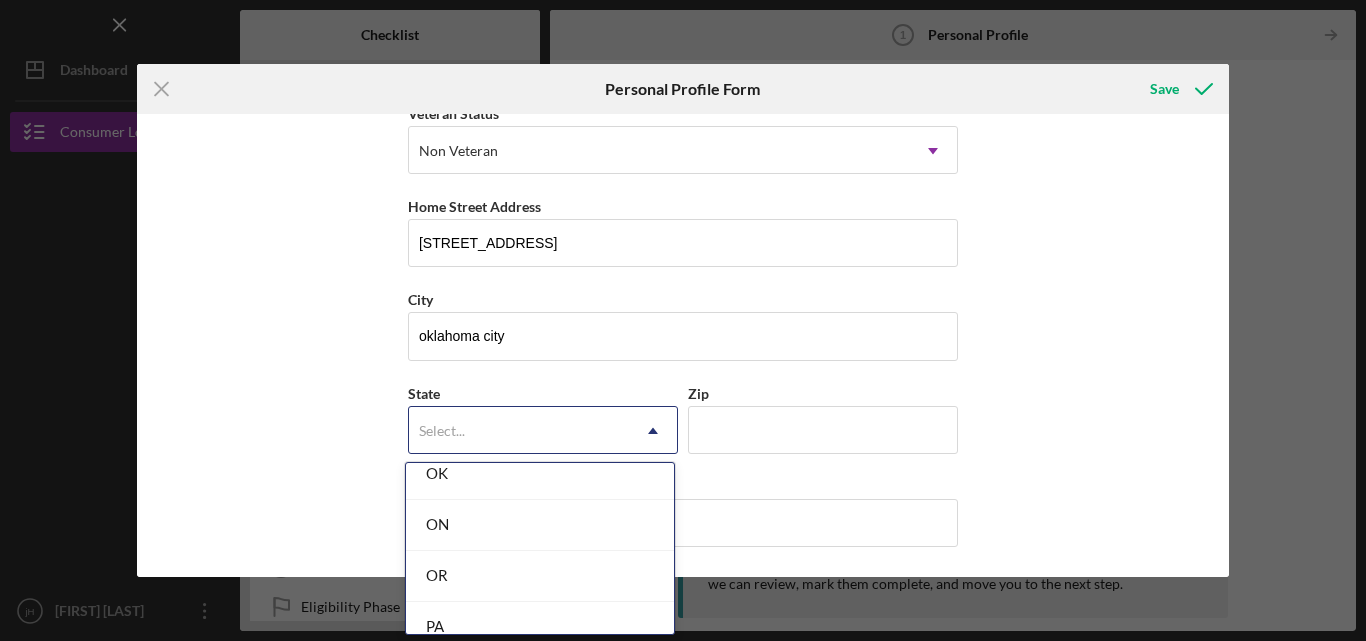 scroll, scrollTop: 2562, scrollLeft: 0, axis: vertical 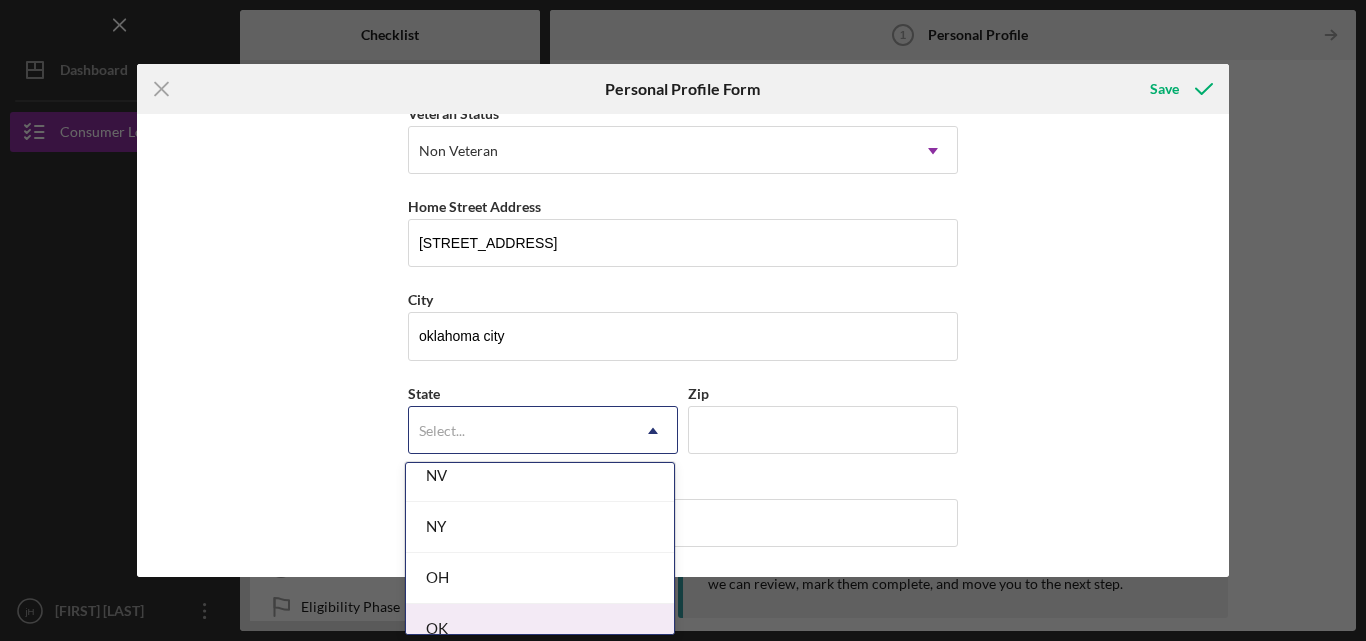 click on "OK" at bounding box center [540, 629] 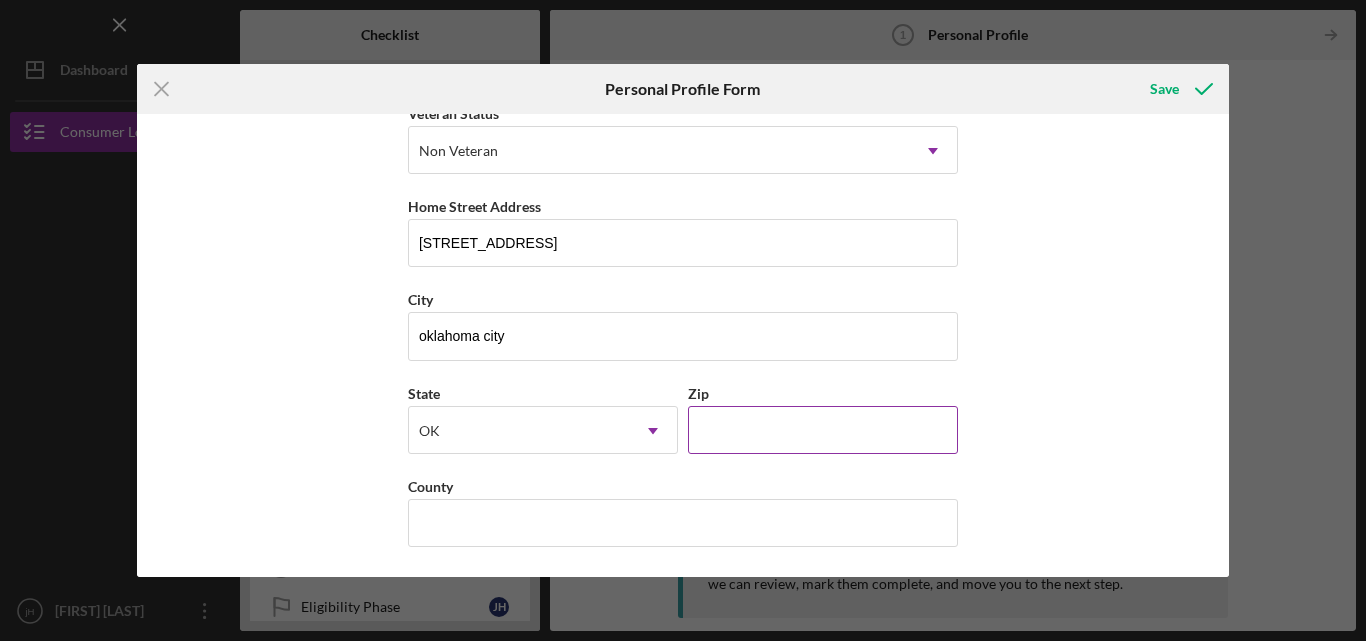 click on "Zip" at bounding box center (823, 430) 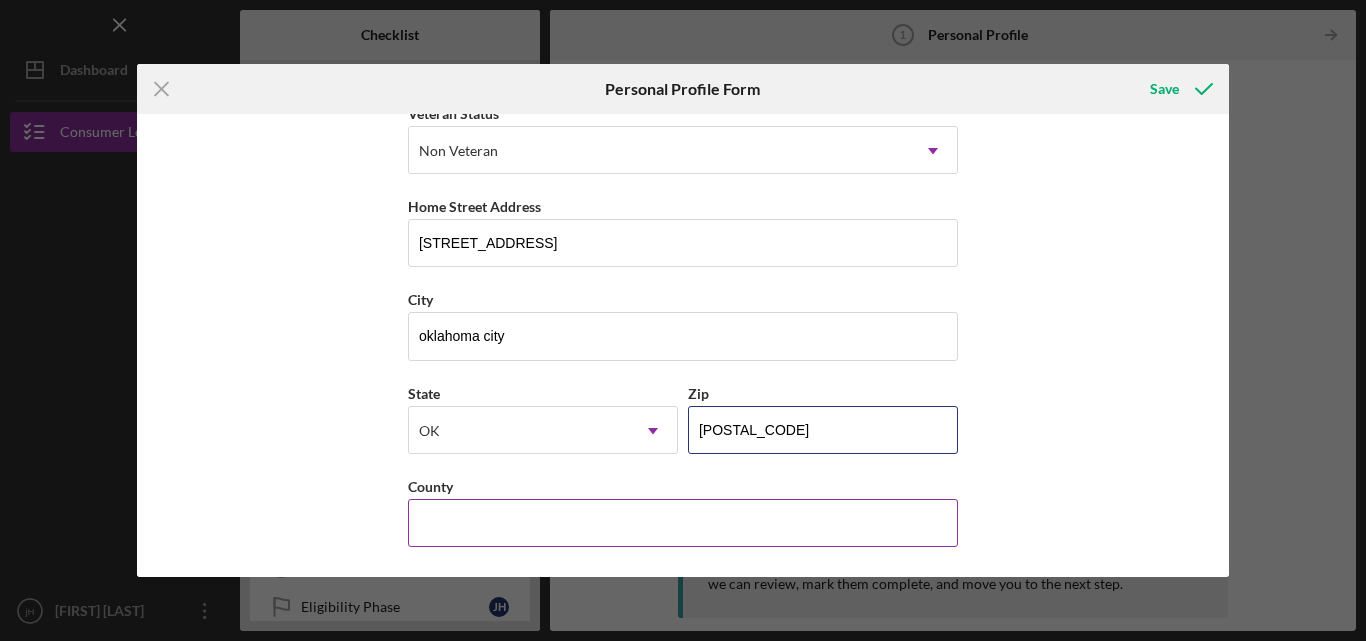type on "[POSTAL_CODE]" 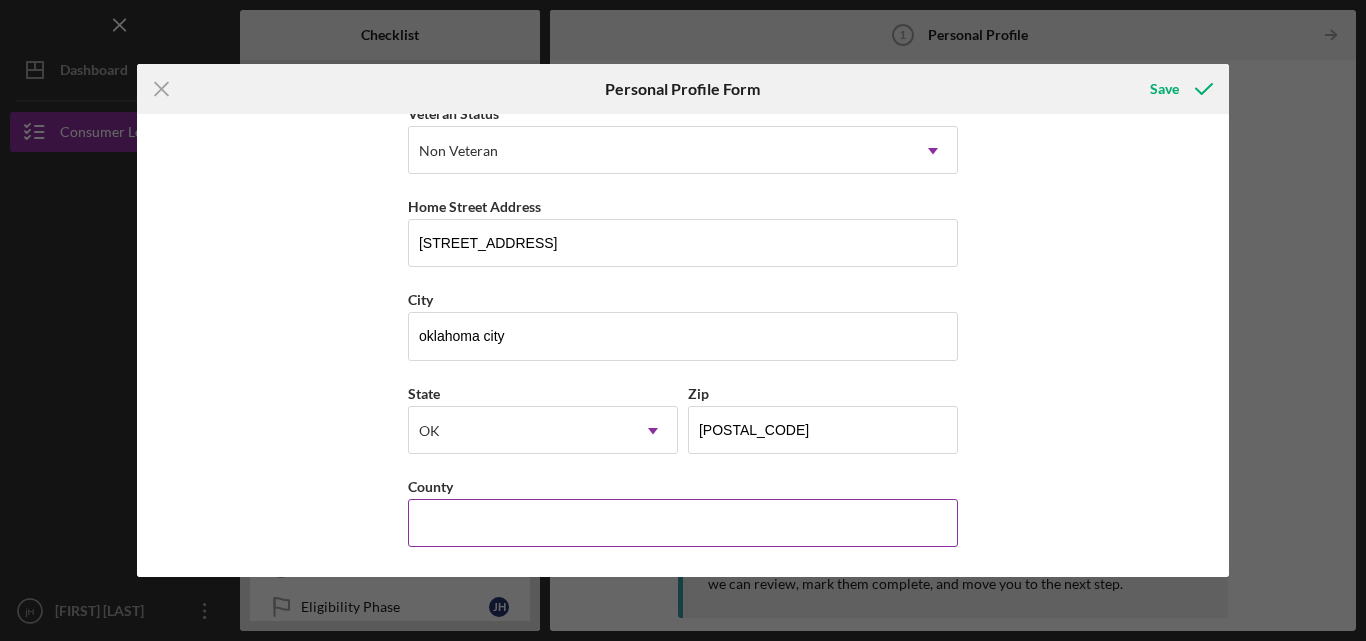 click on "County" at bounding box center [683, 523] 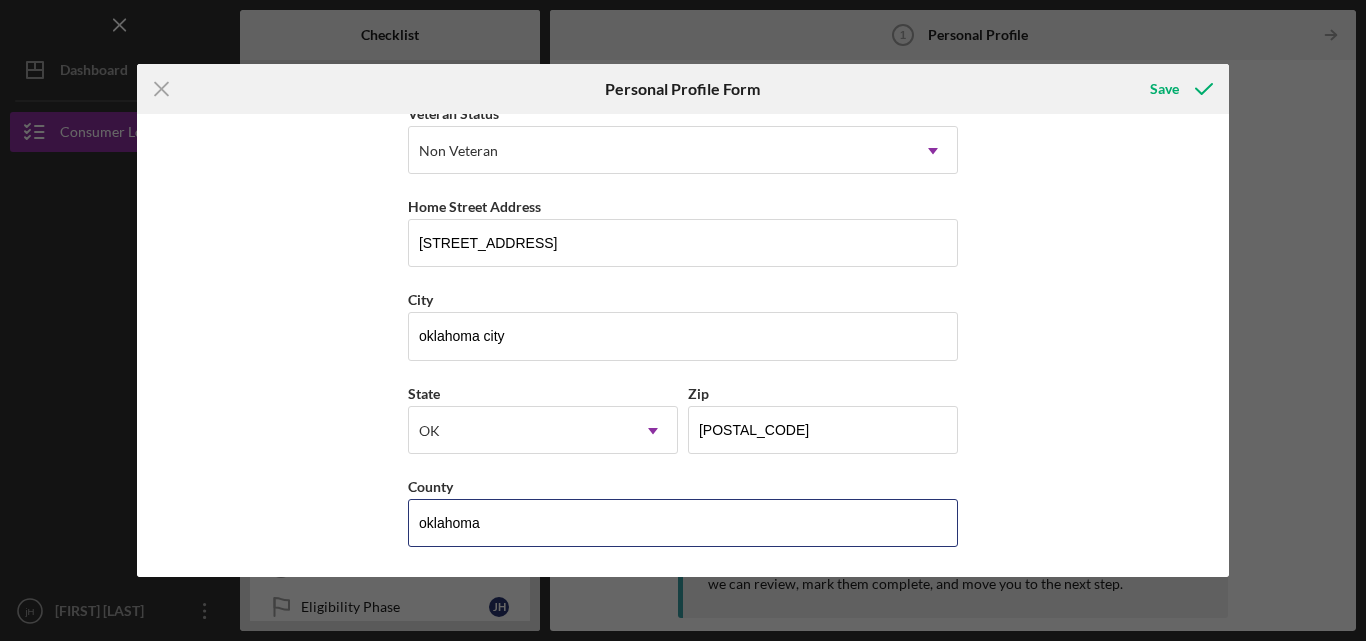 type on "oklahoma" 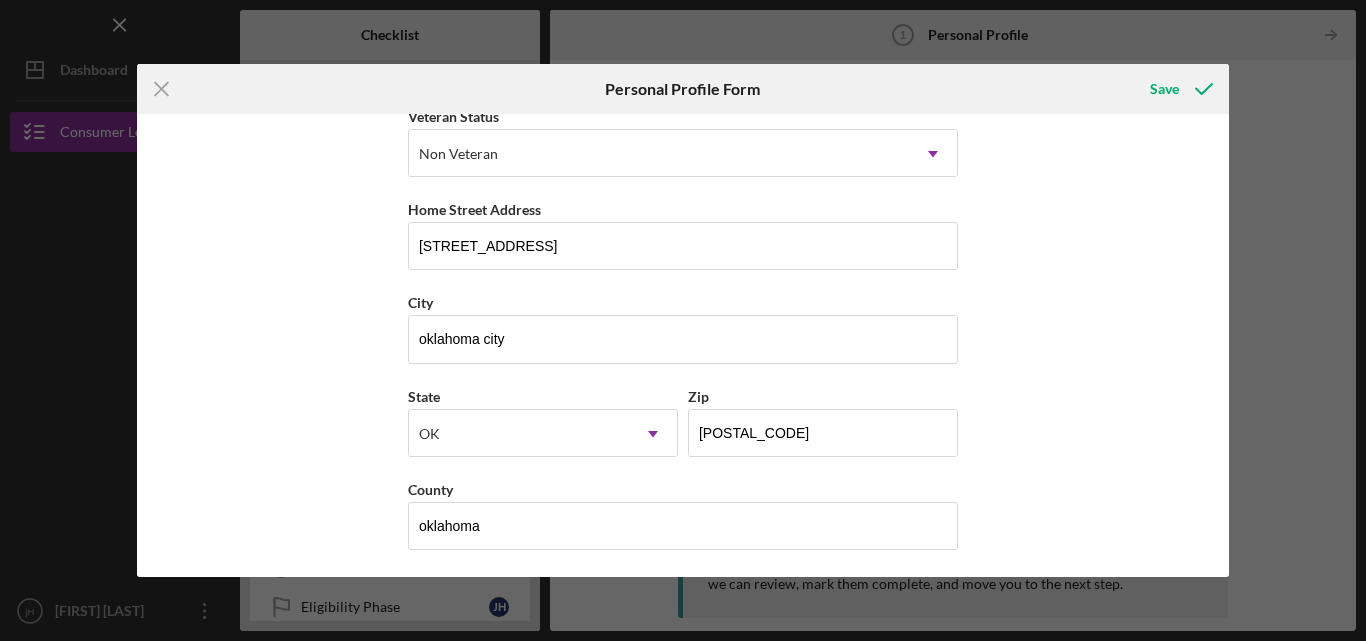 scroll, scrollTop: 302, scrollLeft: 0, axis: vertical 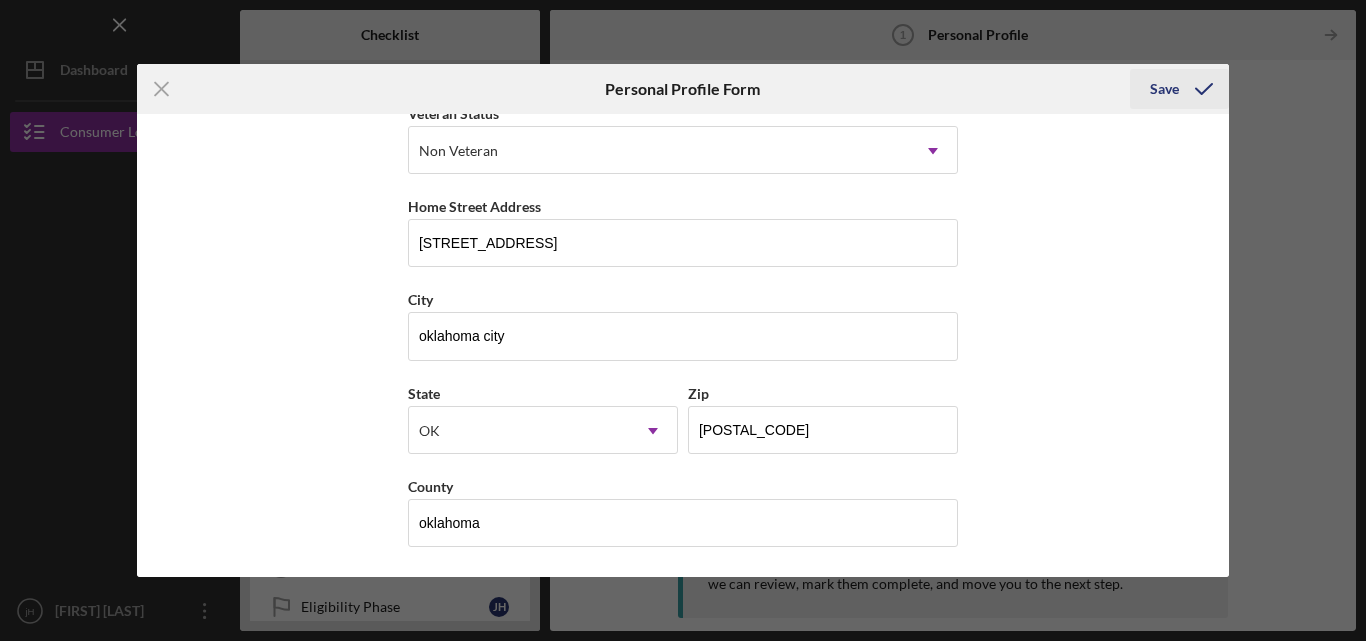 click on "Save" at bounding box center (1164, 89) 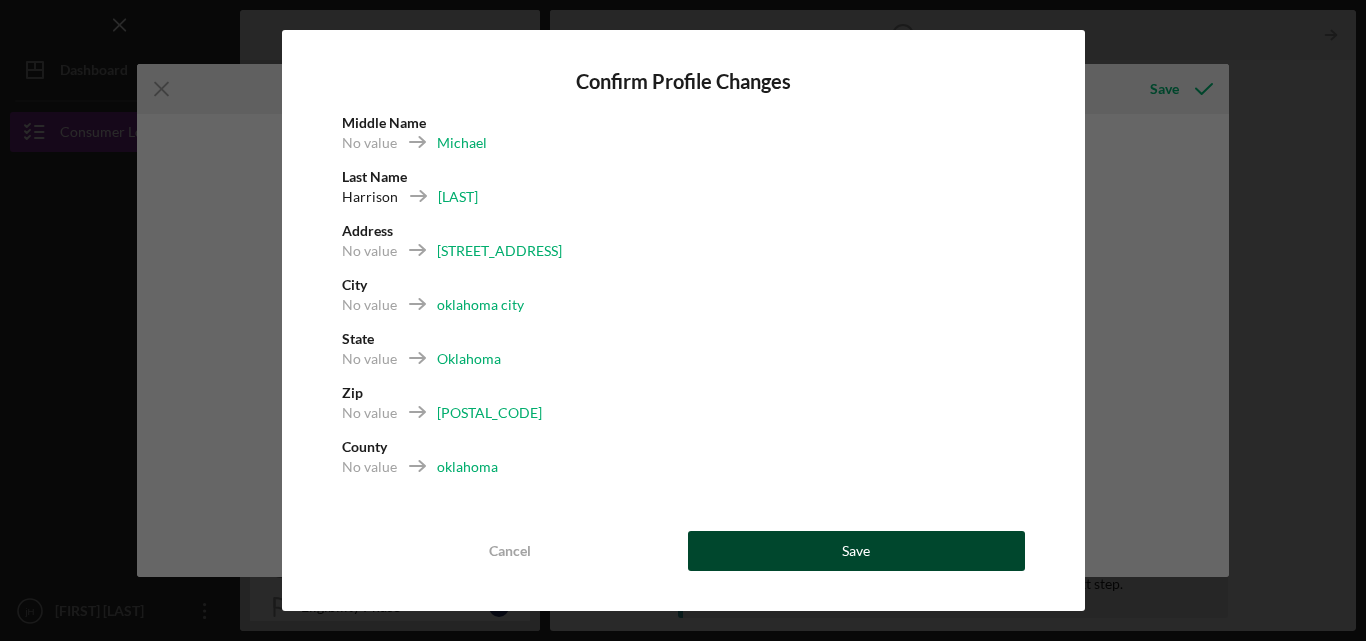 click on "Save" at bounding box center (856, 551) 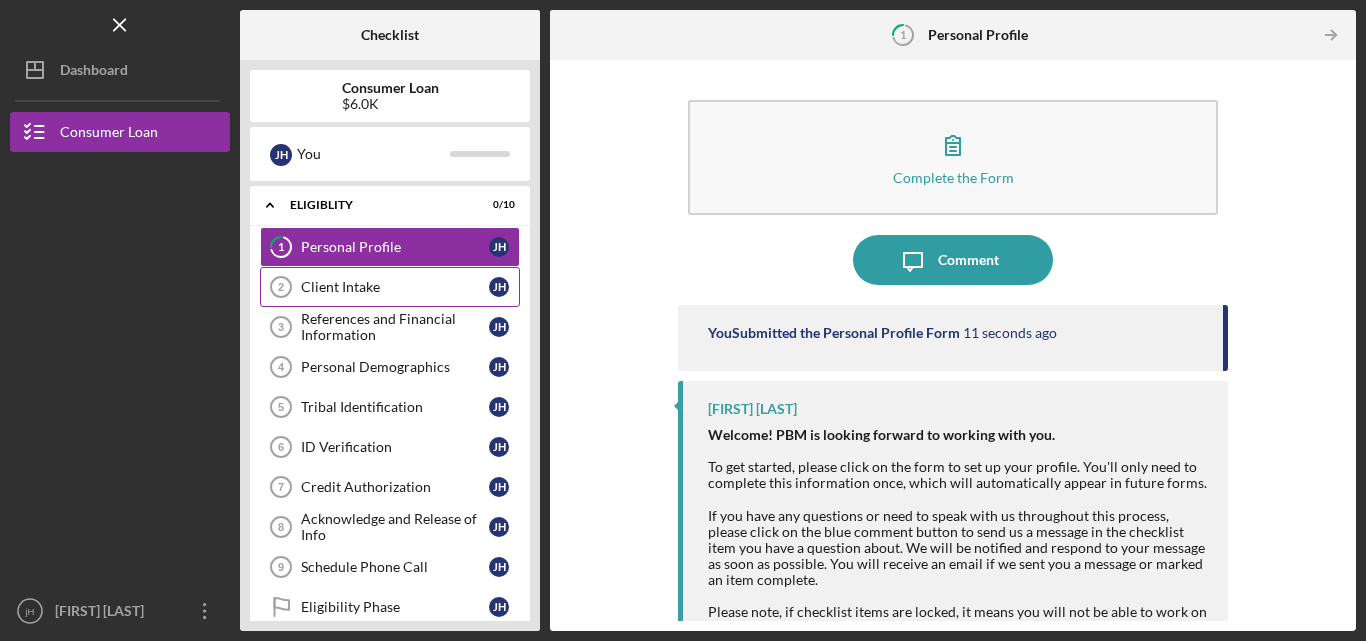 click on "Client Intake" at bounding box center [395, 287] 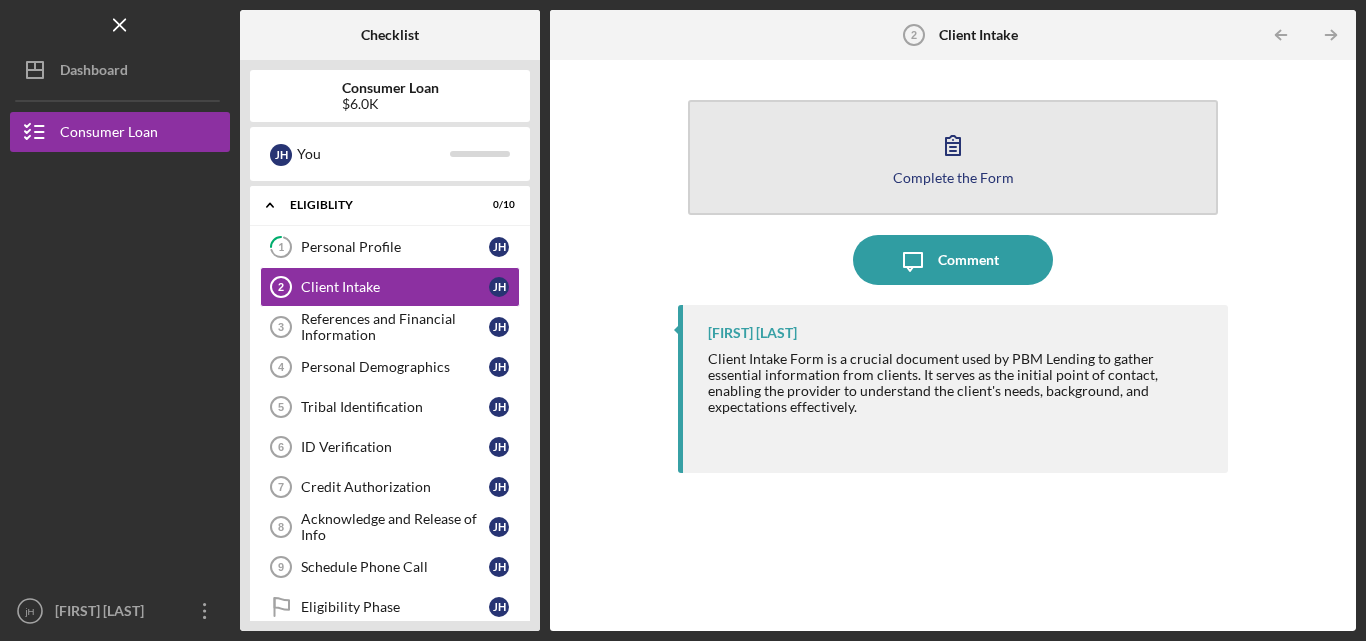 click on "Complete the Form Form" at bounding box center (953, 157) 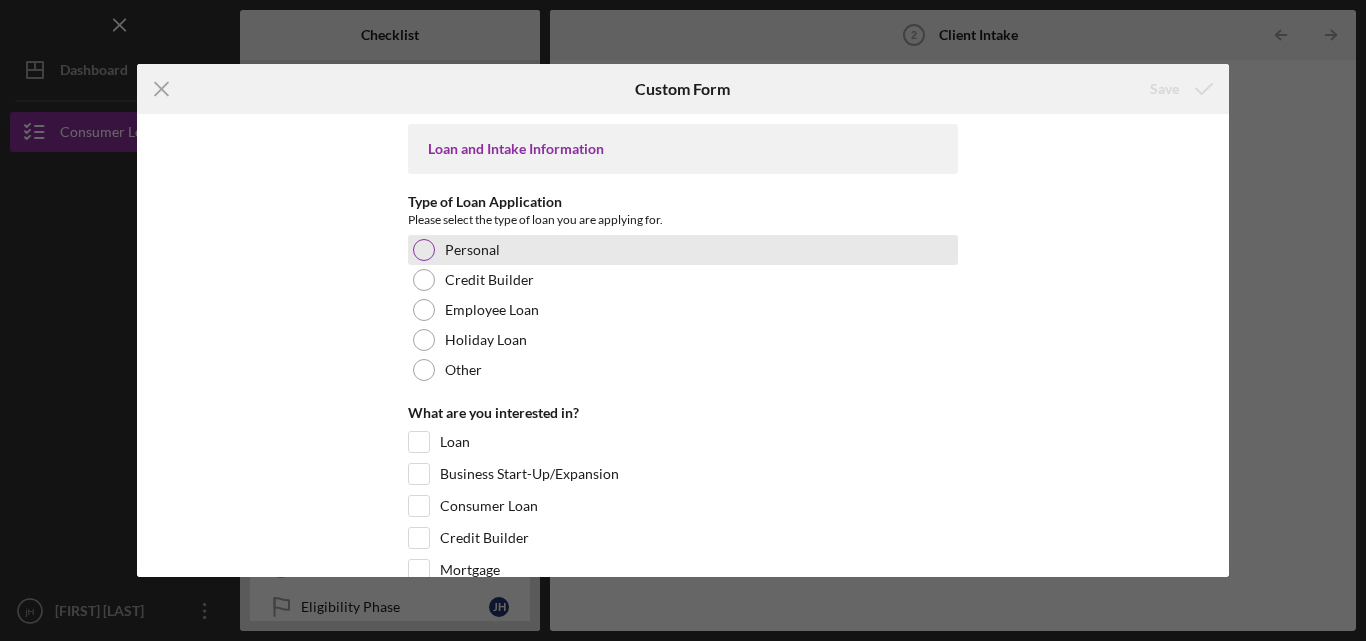 click at bounding box center [424, 250] 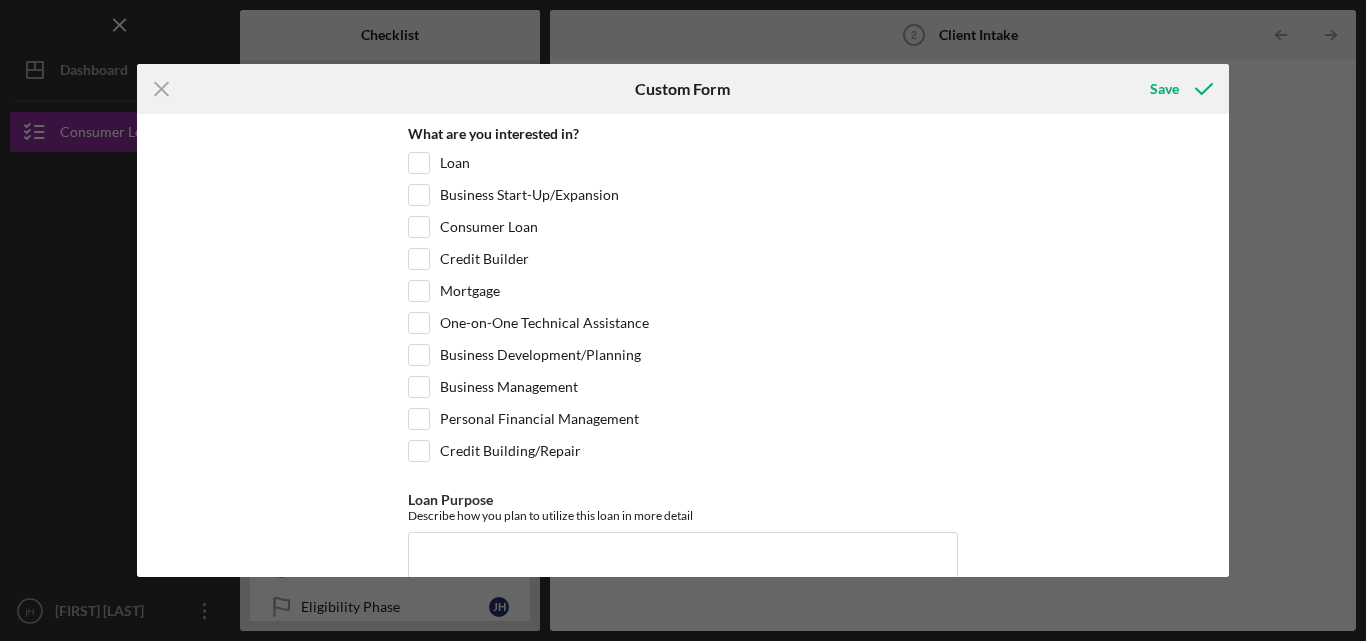 scroll, scrollTop: 264, scrollLeft: 0, axis: vertical 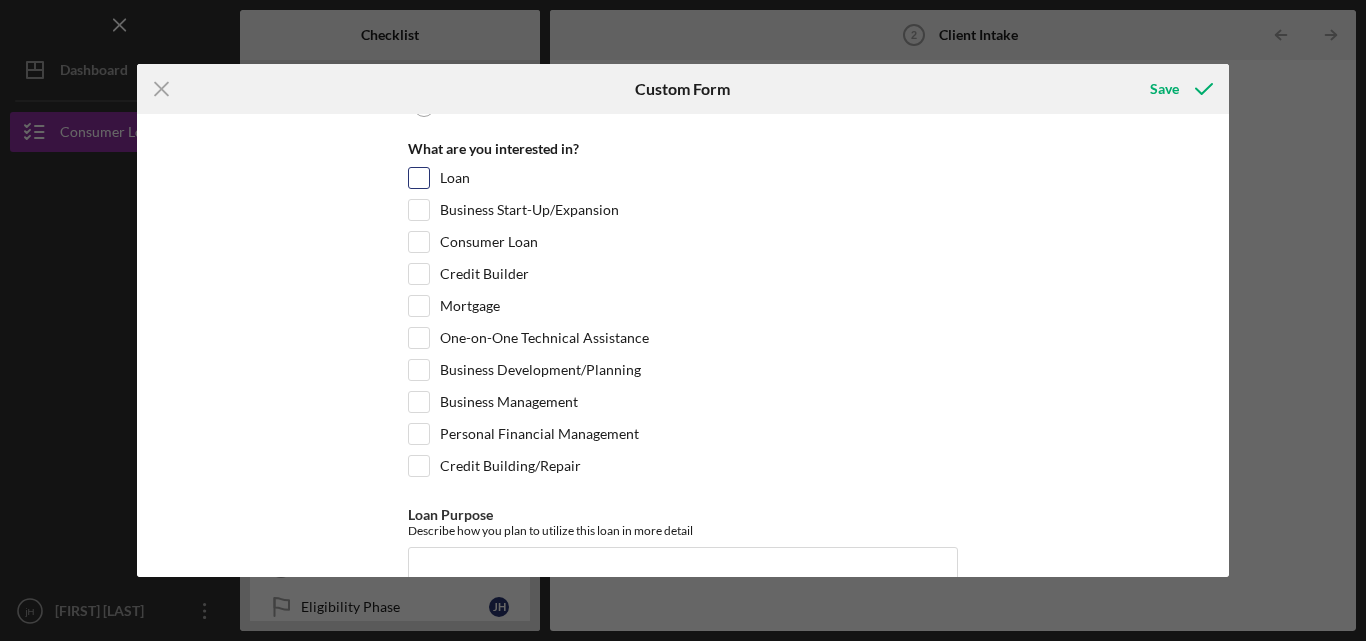 click on "Loan" at bounding box center [419, 178] 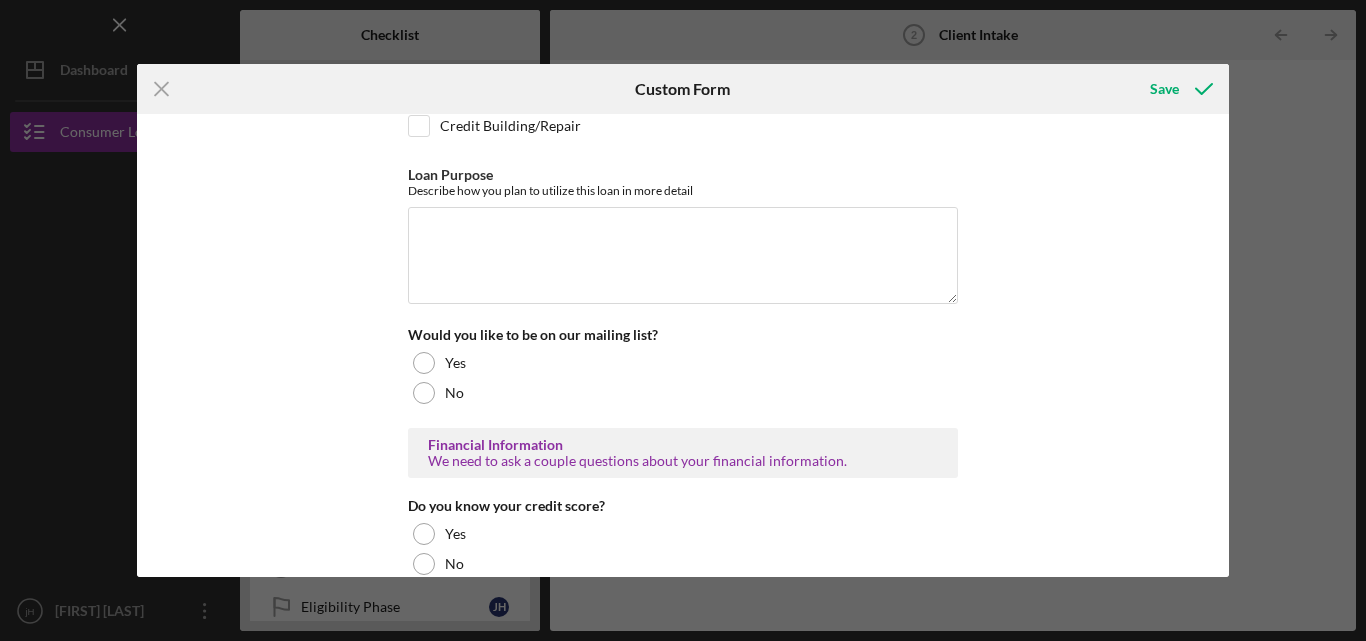 scroll, scrollTop: 611, scrollLeft: 0, axis: vertical 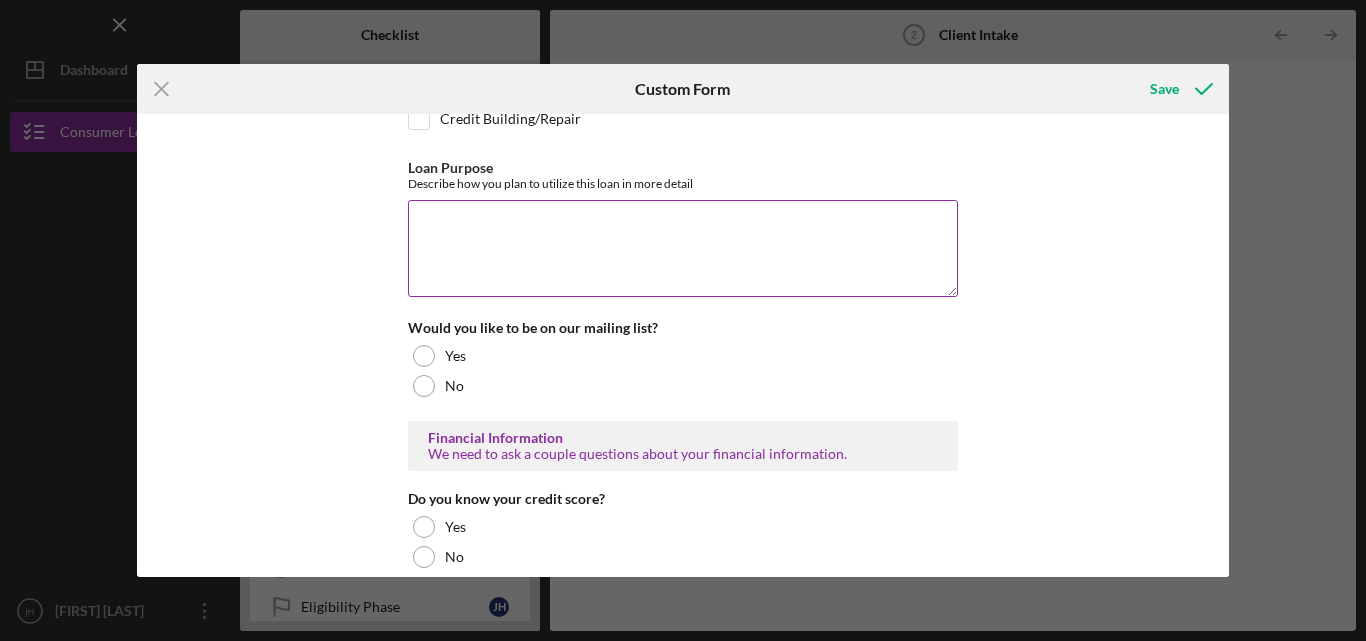click on "Loan Purpose" at bounding box center (683, 248) 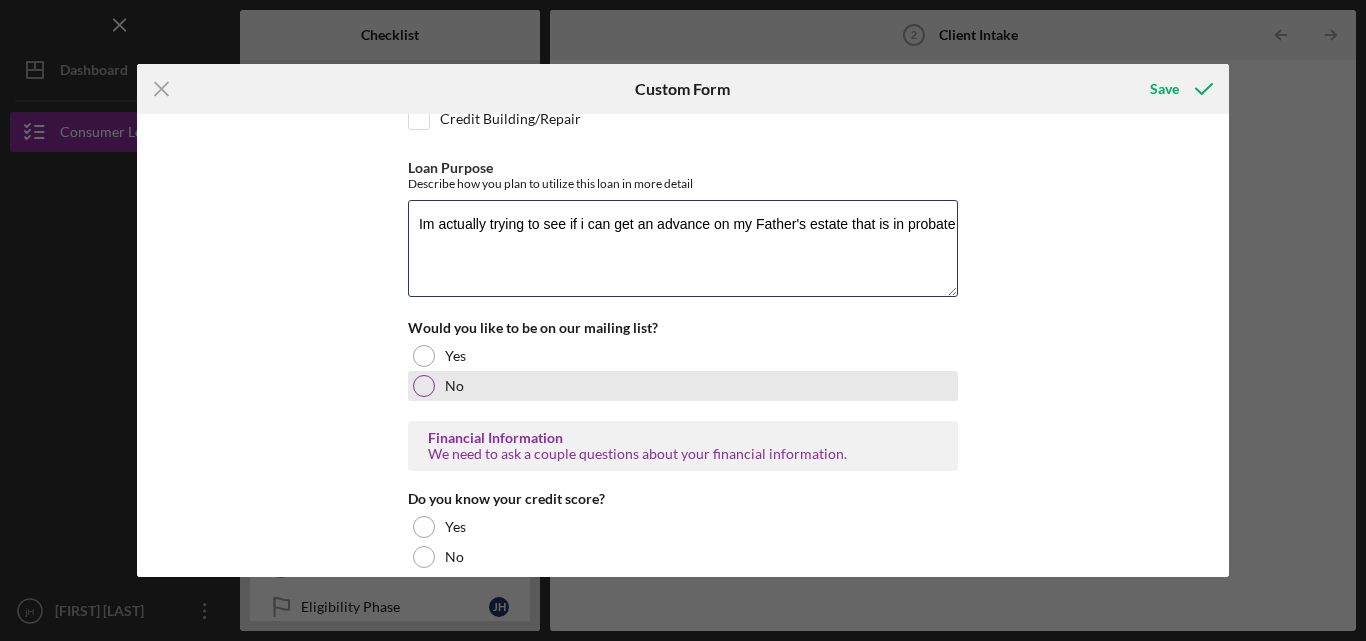 type on "Im actually trying to see if i can get an advance on my Father's estate that is in probate" 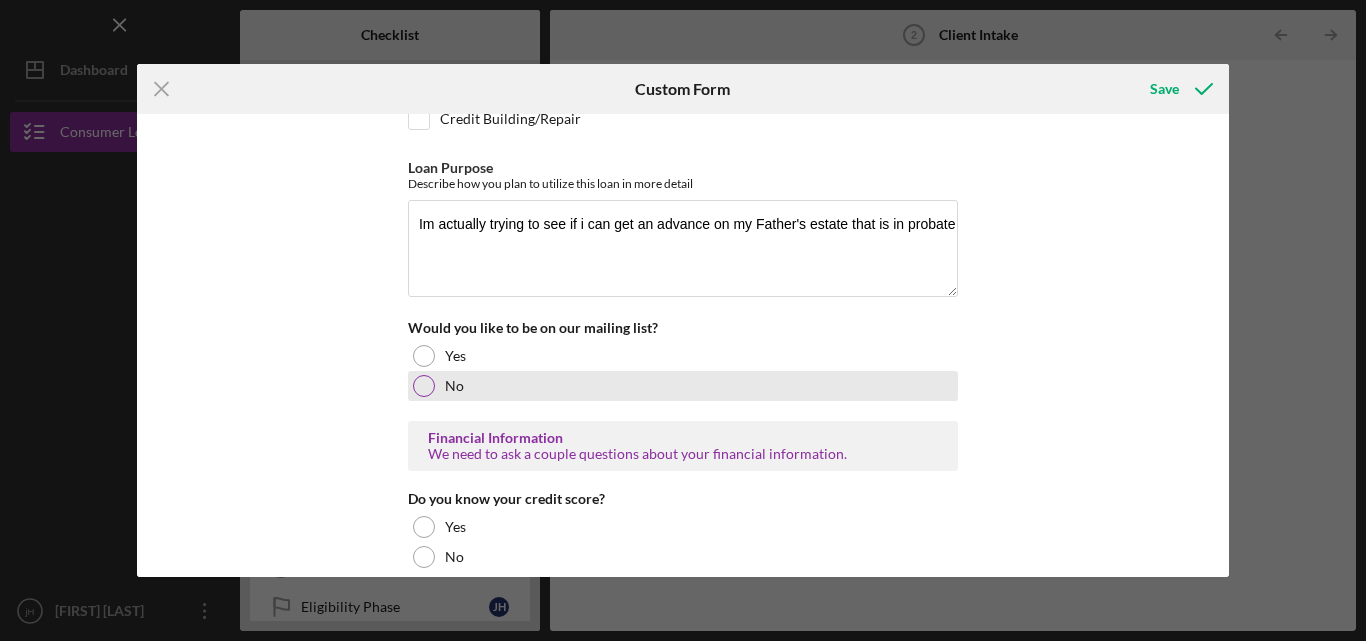 click at bounding box center [424, 386] 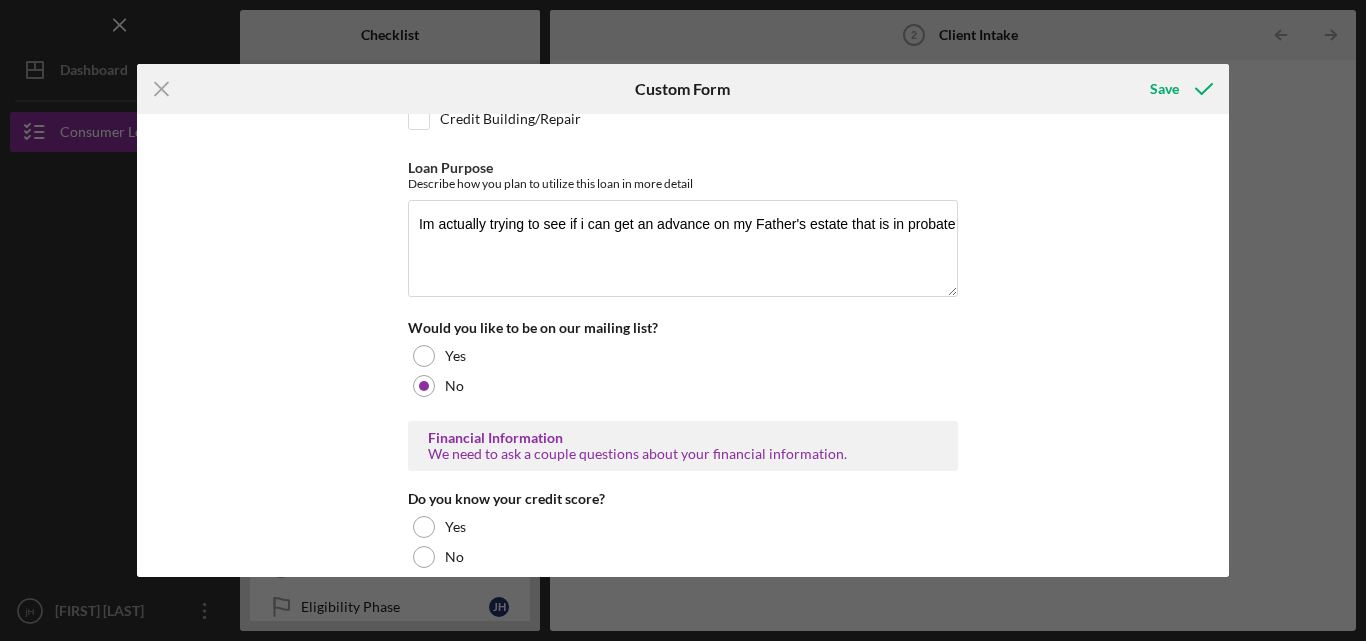 drag, startPoint x: 1222, startPoint y: 236, endPoint x: 1224, endPoint y: 256, distance: 20.09975 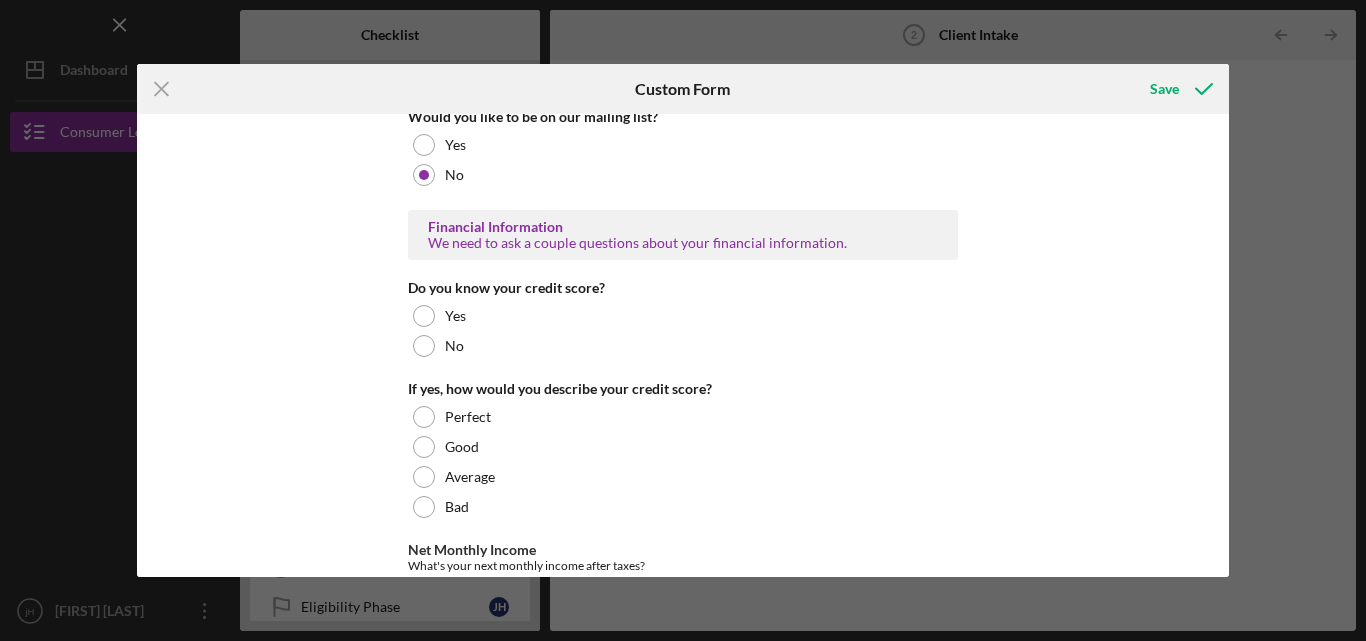 scroll, scrollTop: 898, scrollLeft: 0, axis: vertical 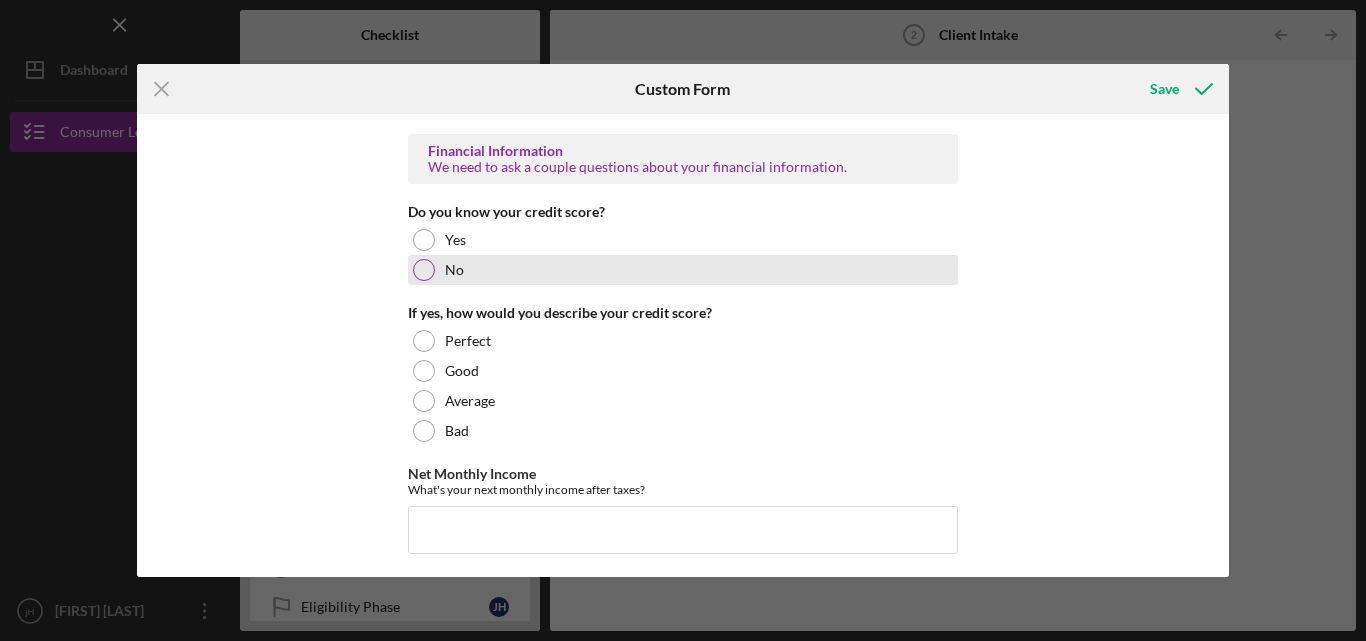 click at bounding box center (424, 270) 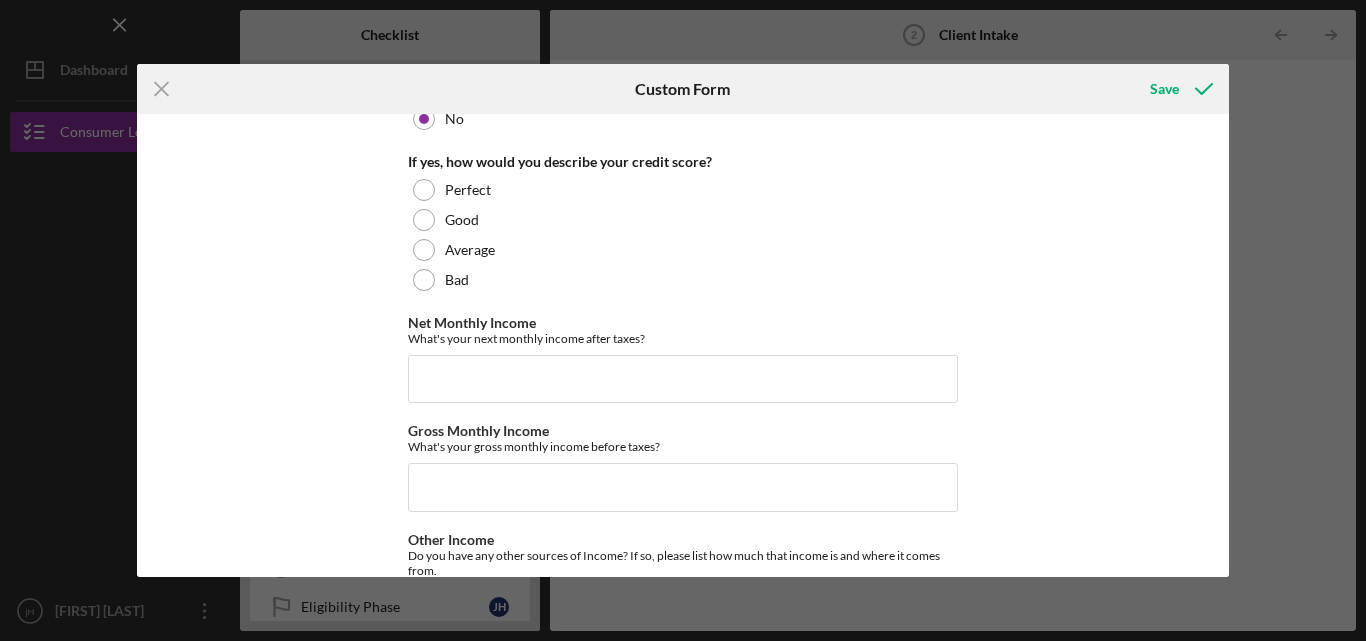 scroll, scrollTop: 1057, scrollLeft: 0, axis: vertical 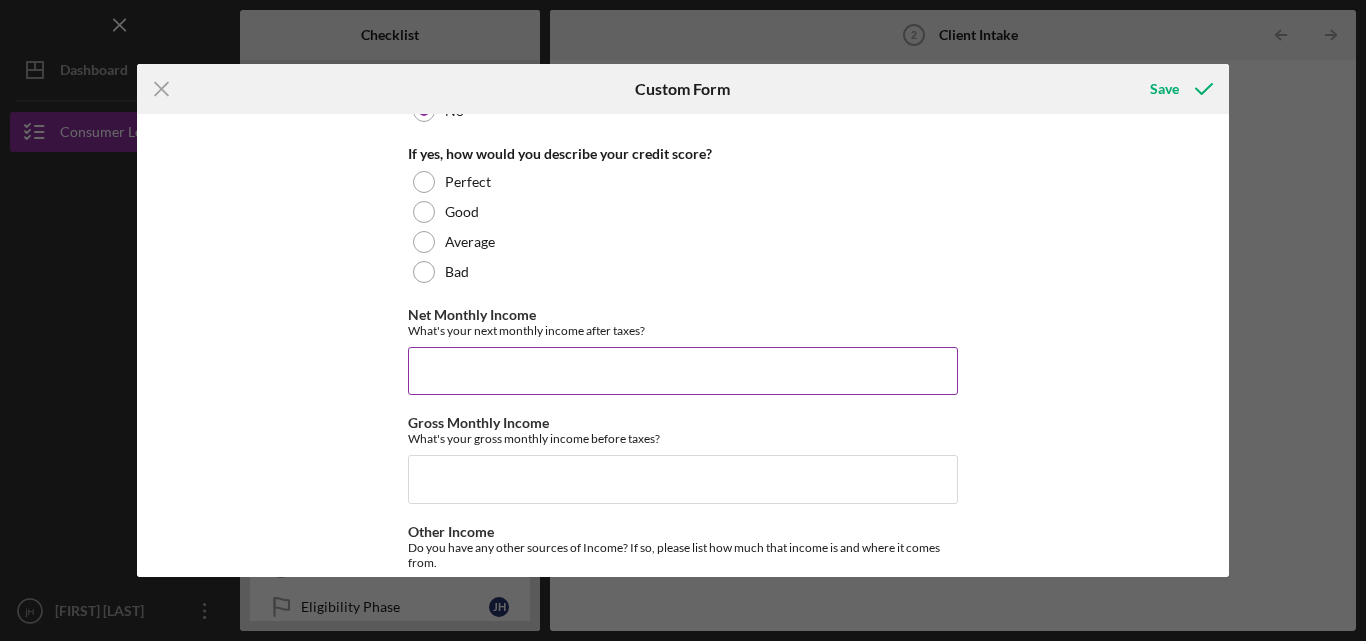 click on "Net Monthly Income" at bounding box center (683, 371) 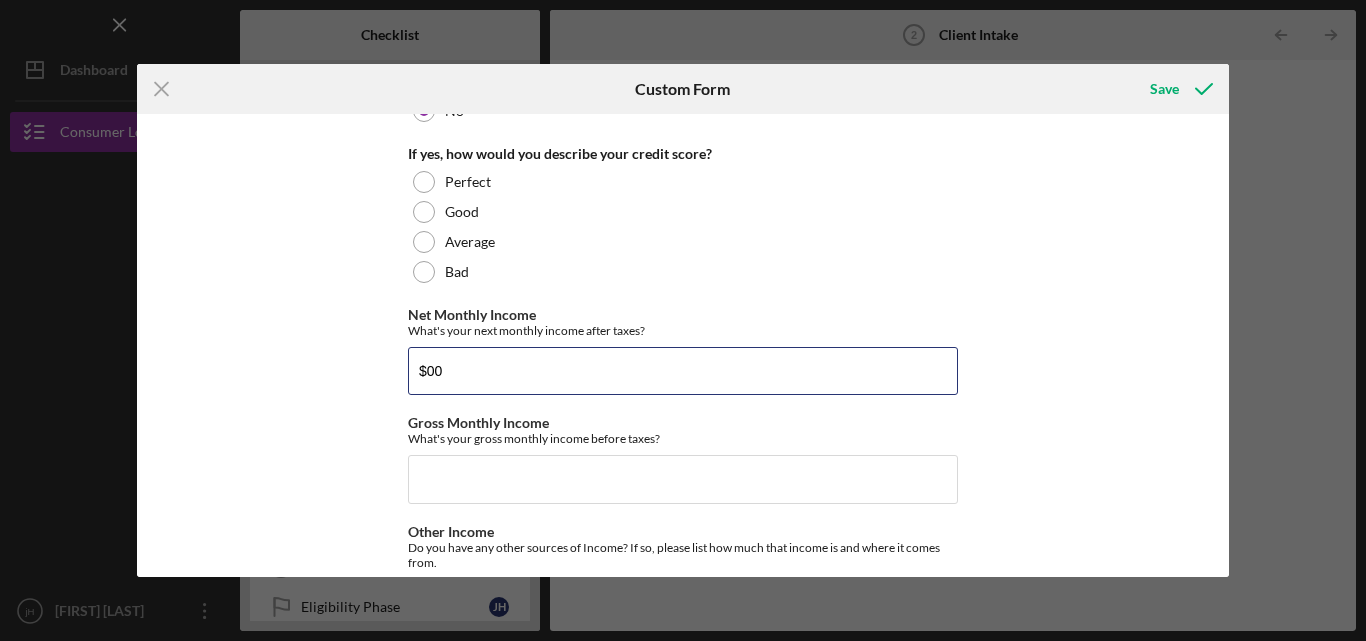 type on "$00" 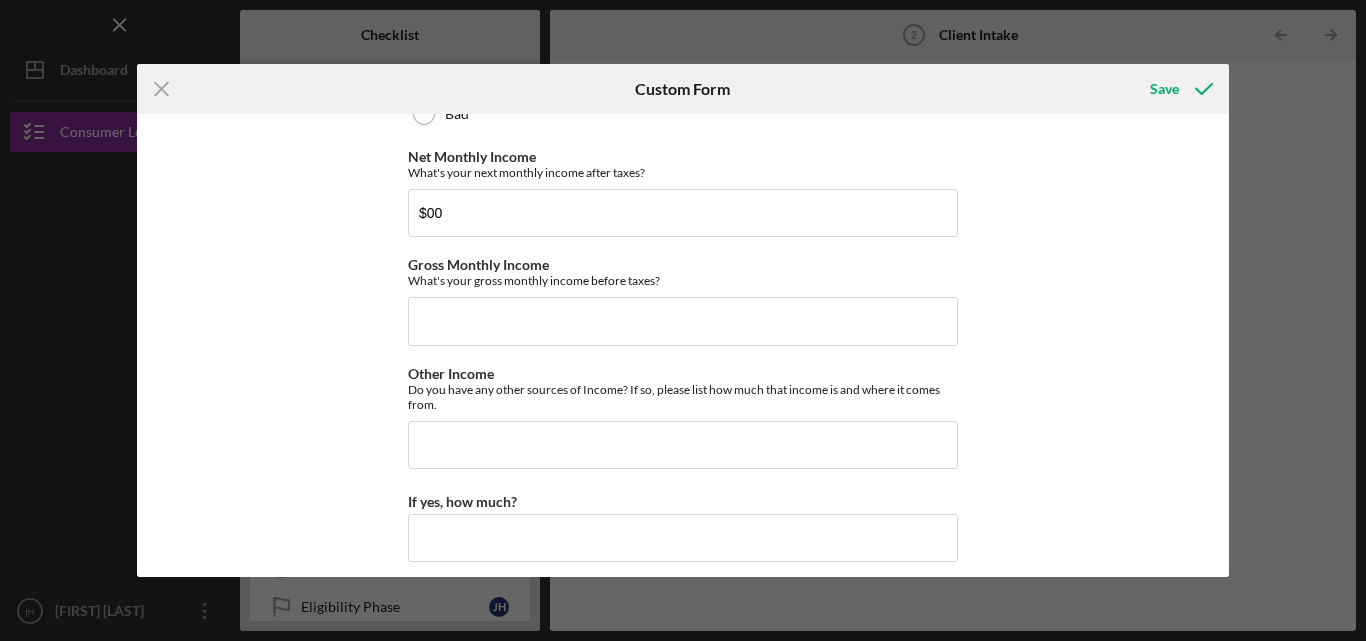 scroll, scrollTop: 1246, scrollLeft: 0, axis: vertical 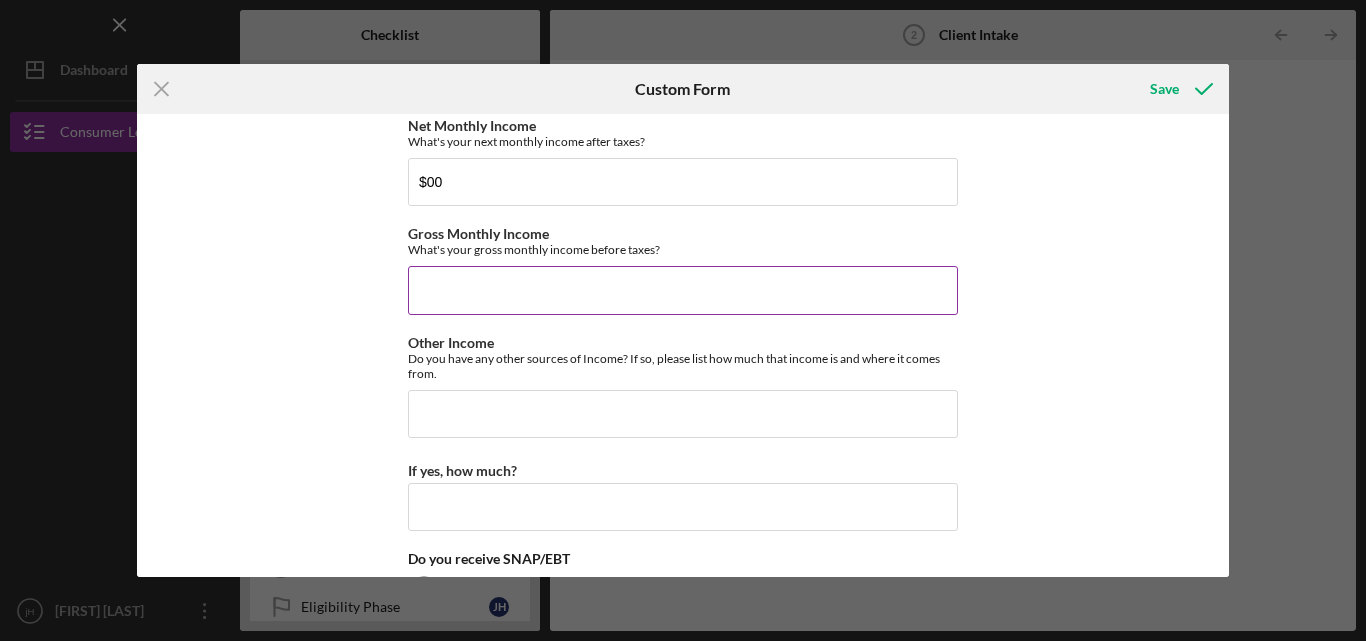 click on "Gross Monthly Income" at bounding box center (683, 290) 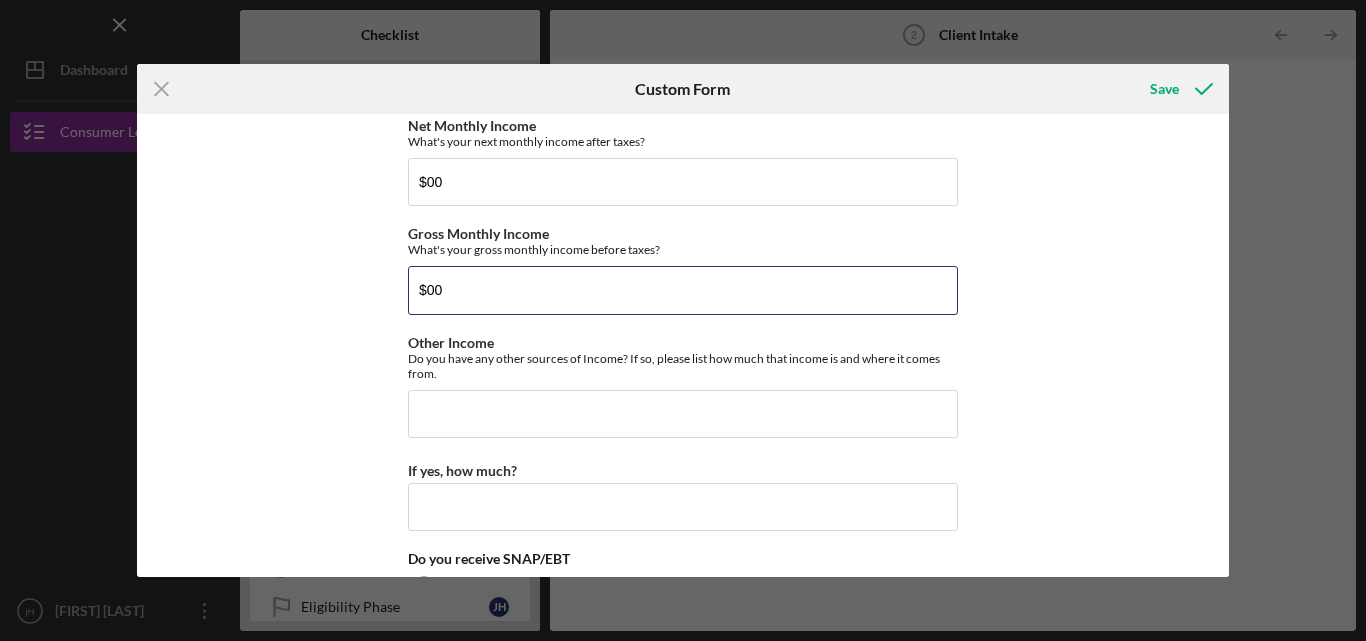 type on "$00" 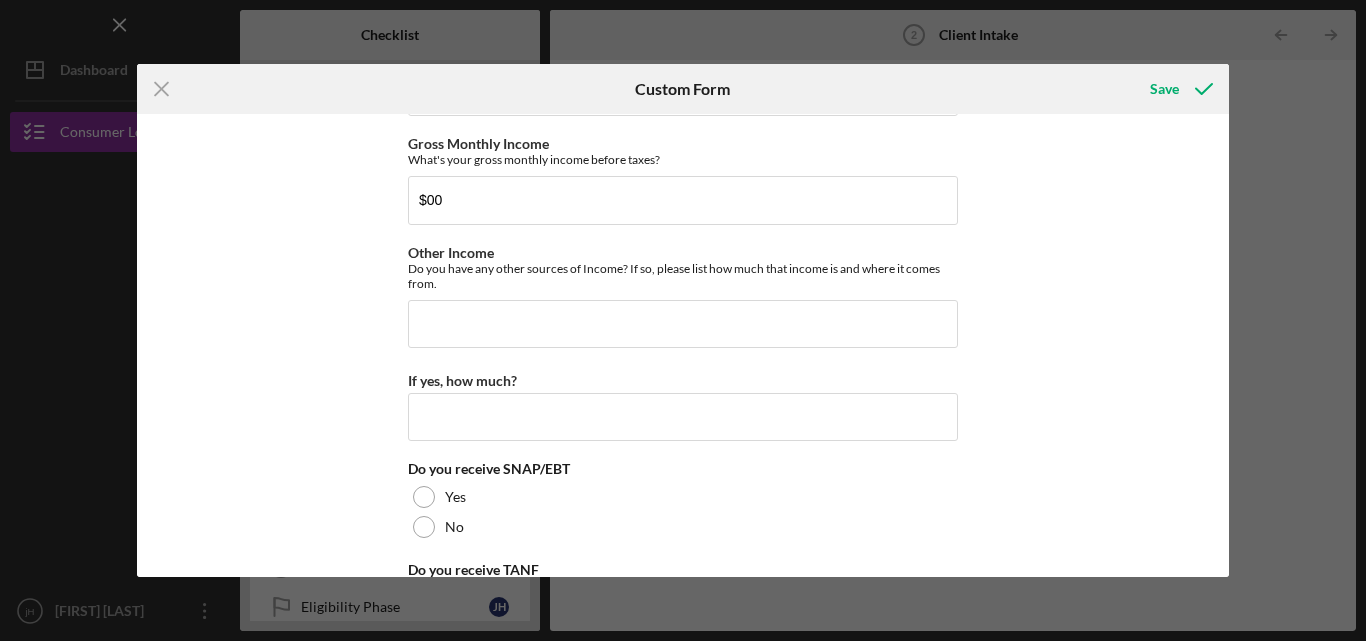 scroll, scrollTop: 1412, scrollLeft: 0, axis: vertical 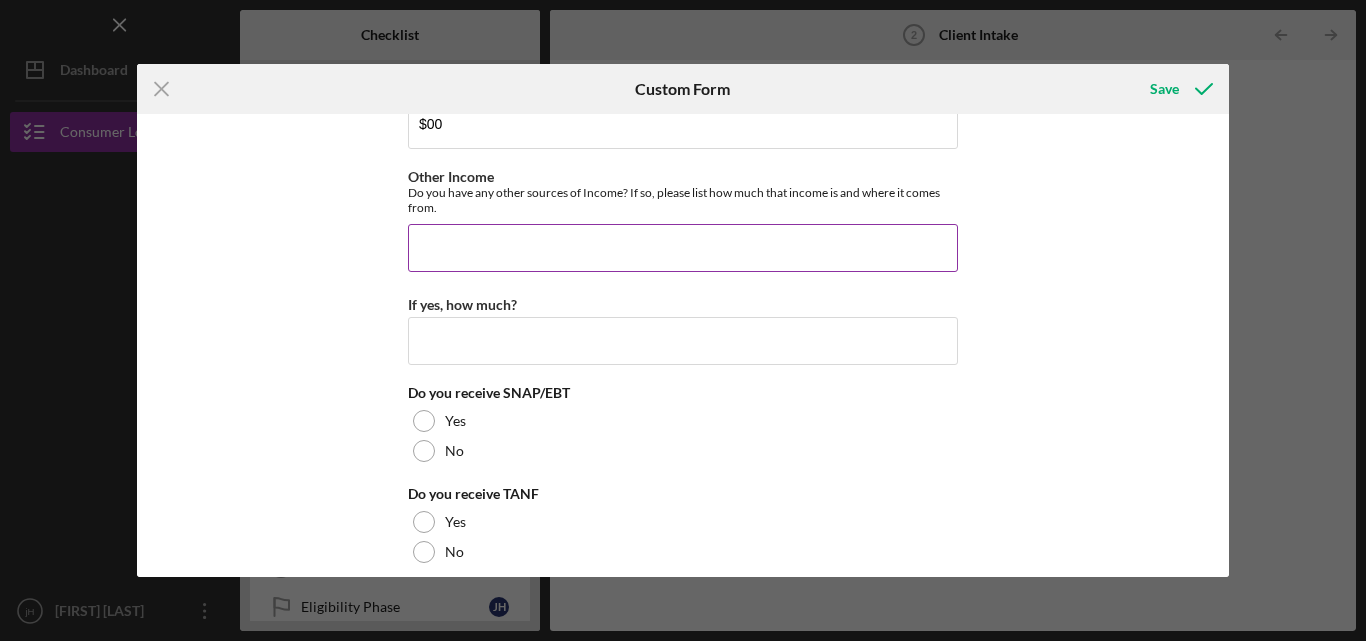 click on "Other Income" at bounding box center (683, 248) 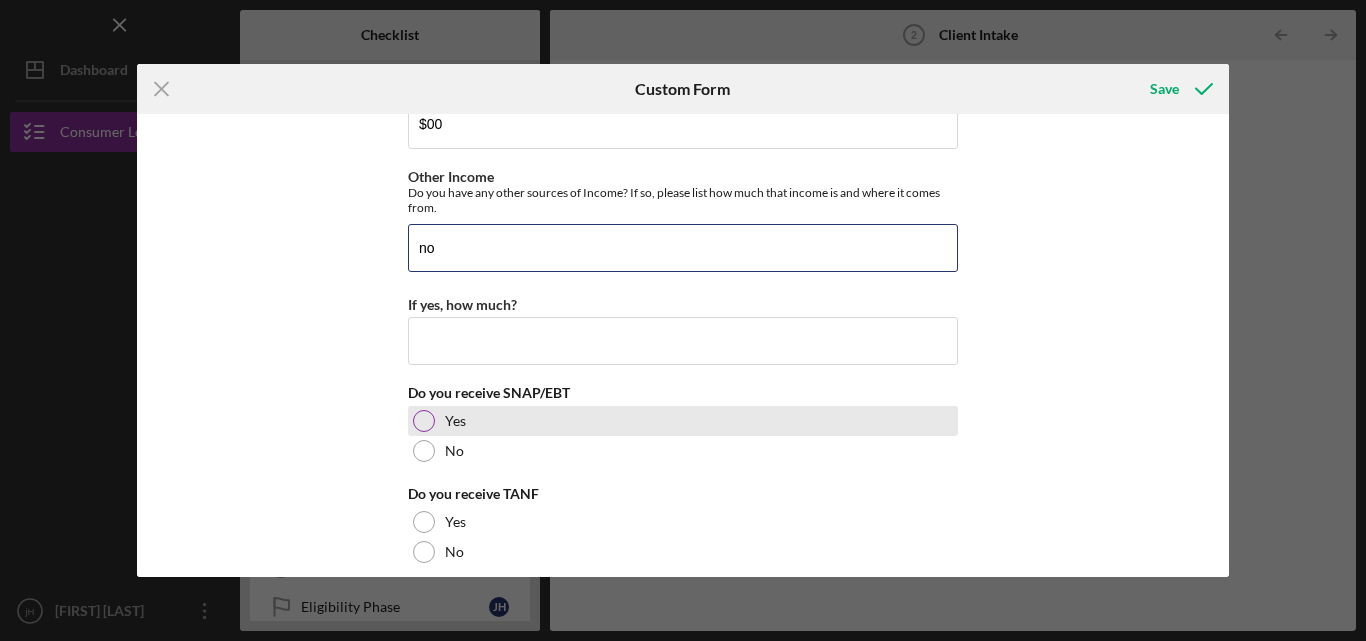 type on "no" 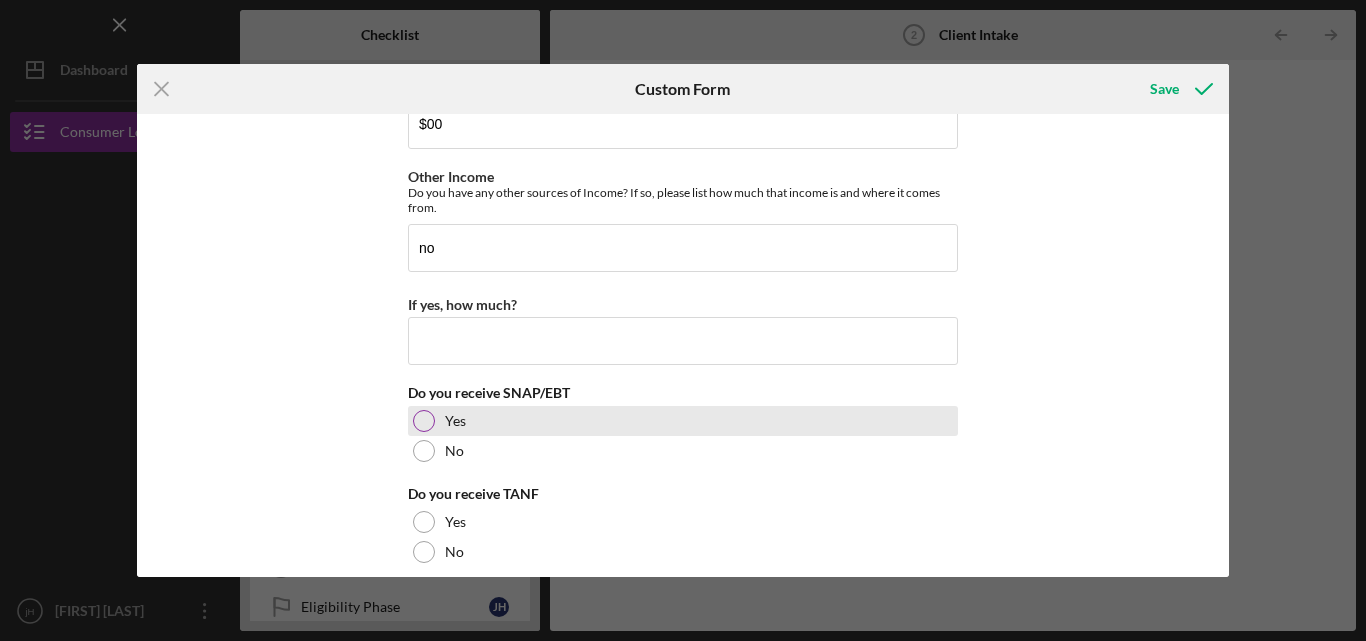 click on "Yes" at bounding box center (455, 421) 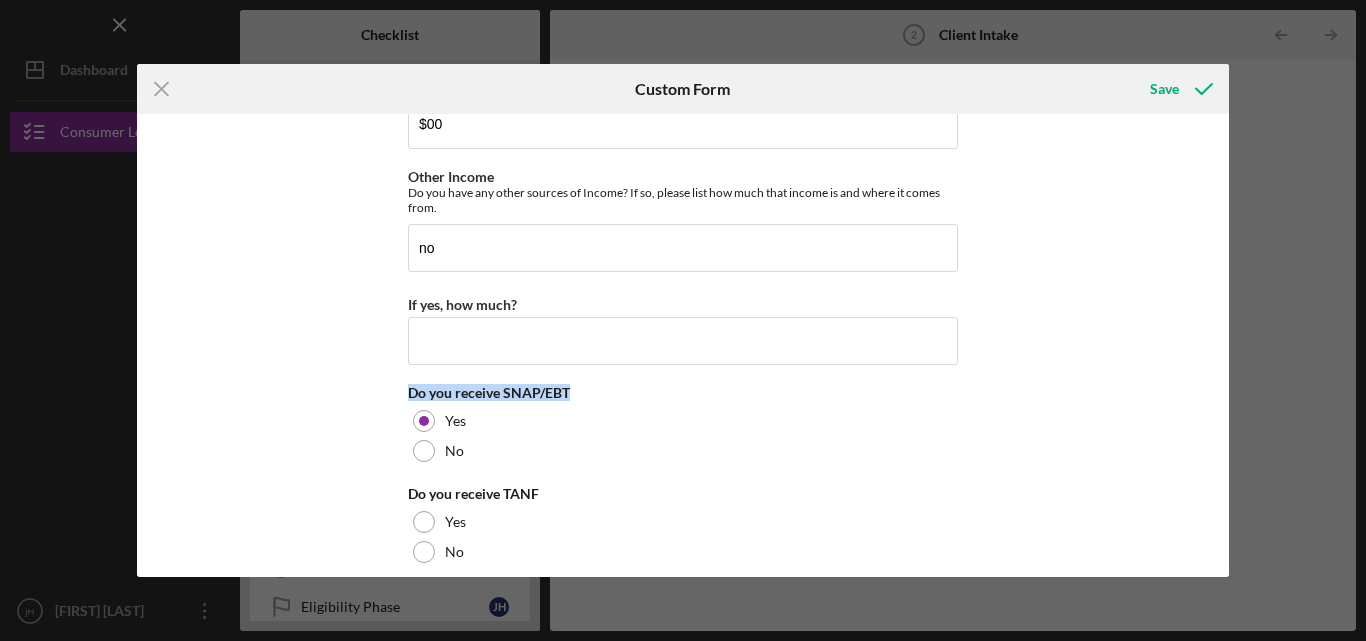 drag, startPoint x: 1222, startPoint y: 336, endPoint x: 1241, endPoint y: 374, distance: 42.48529 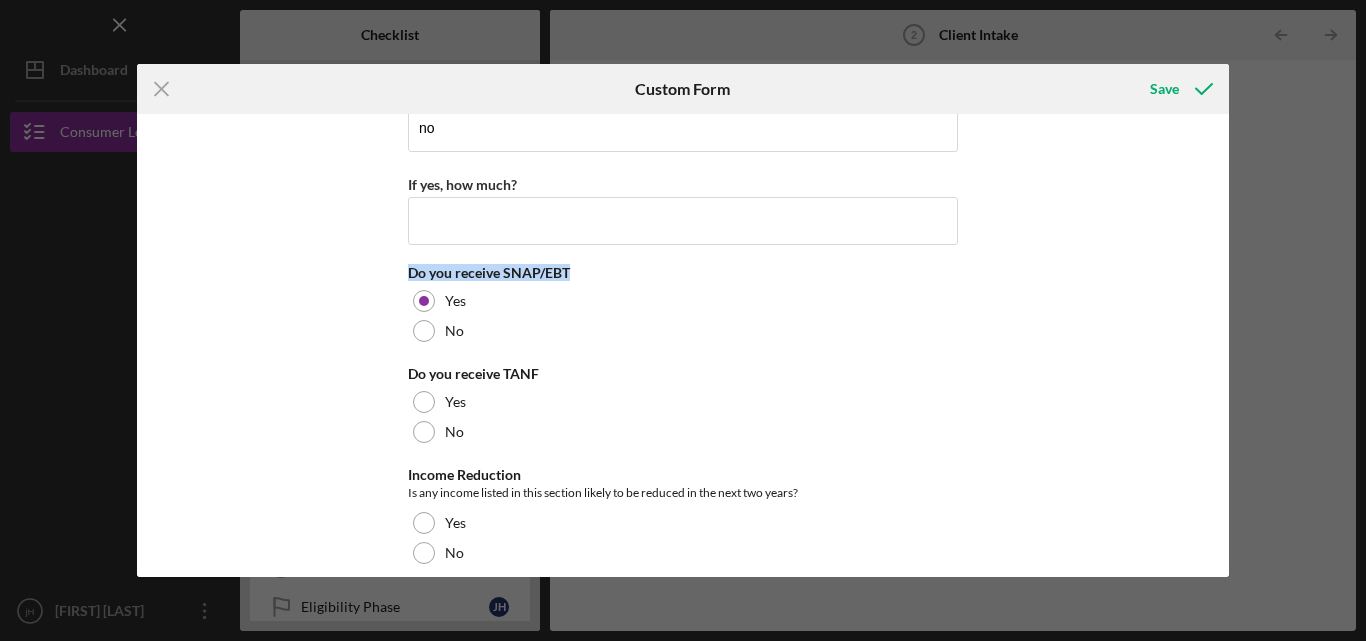 scroll, scrollTop: 1593, scrollLeft: 0, axis: vertical 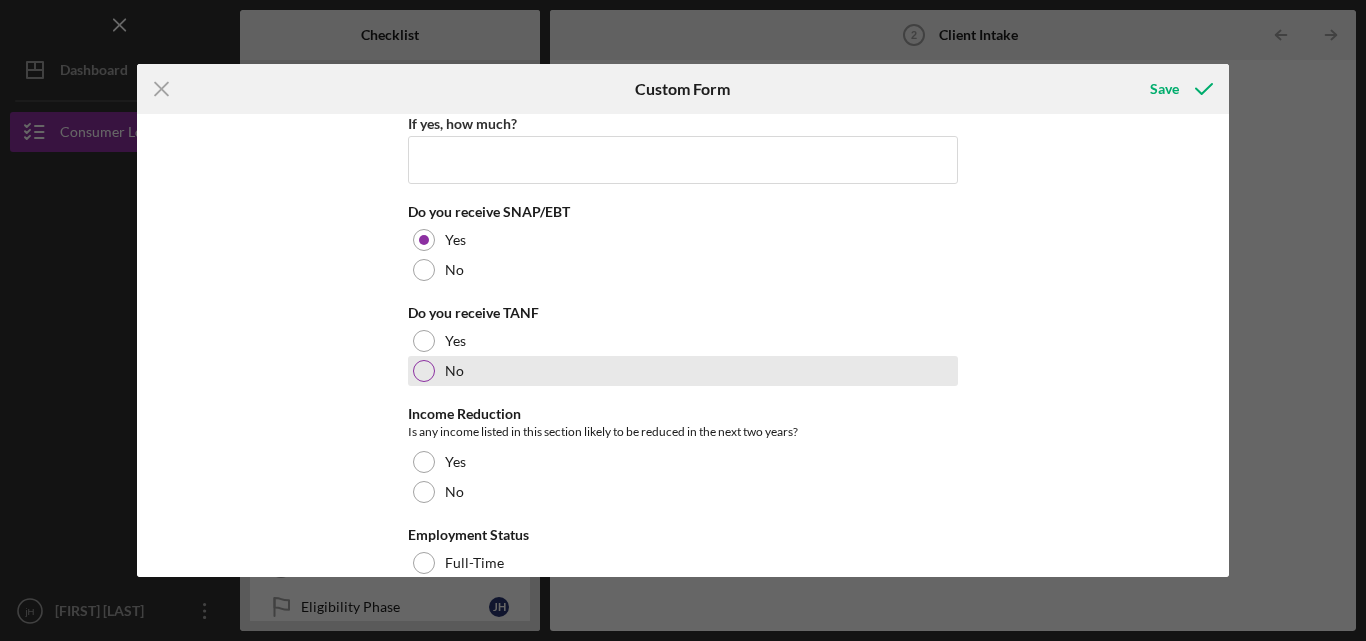 click at bounding box center [424, 371] 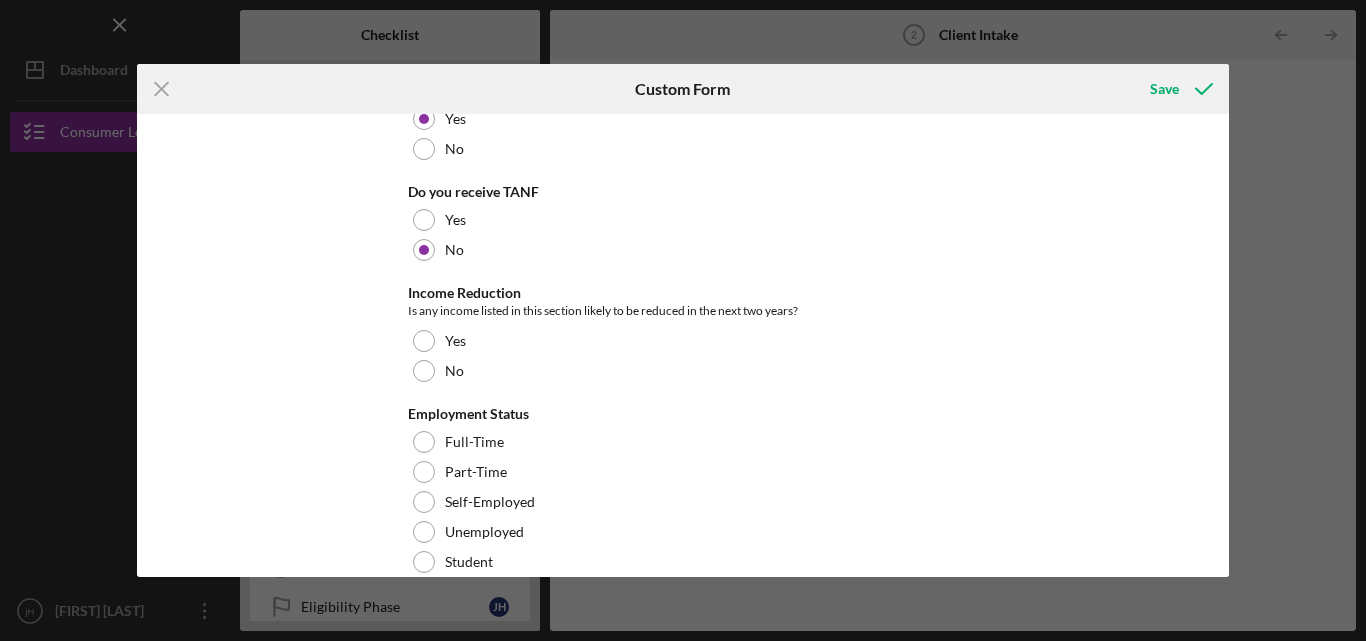scroll, scrollTop: 1729, scrollLeft: 0, axis: vertical 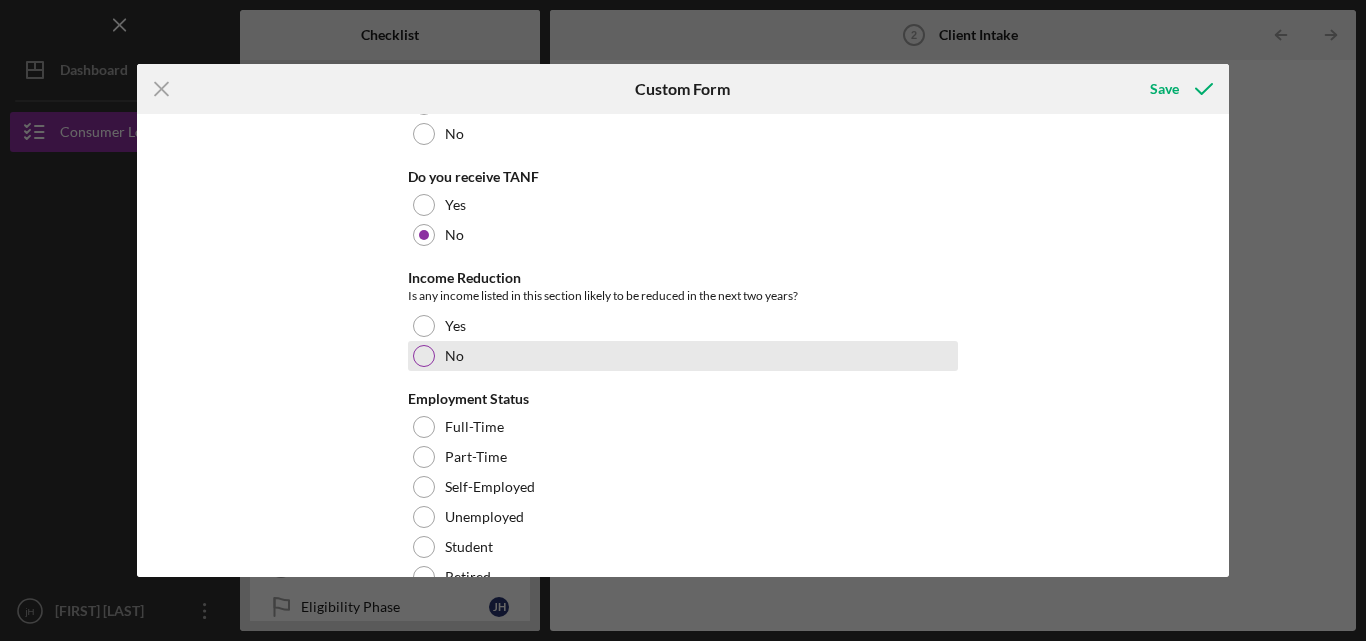 click at bounding box center [424, 356] 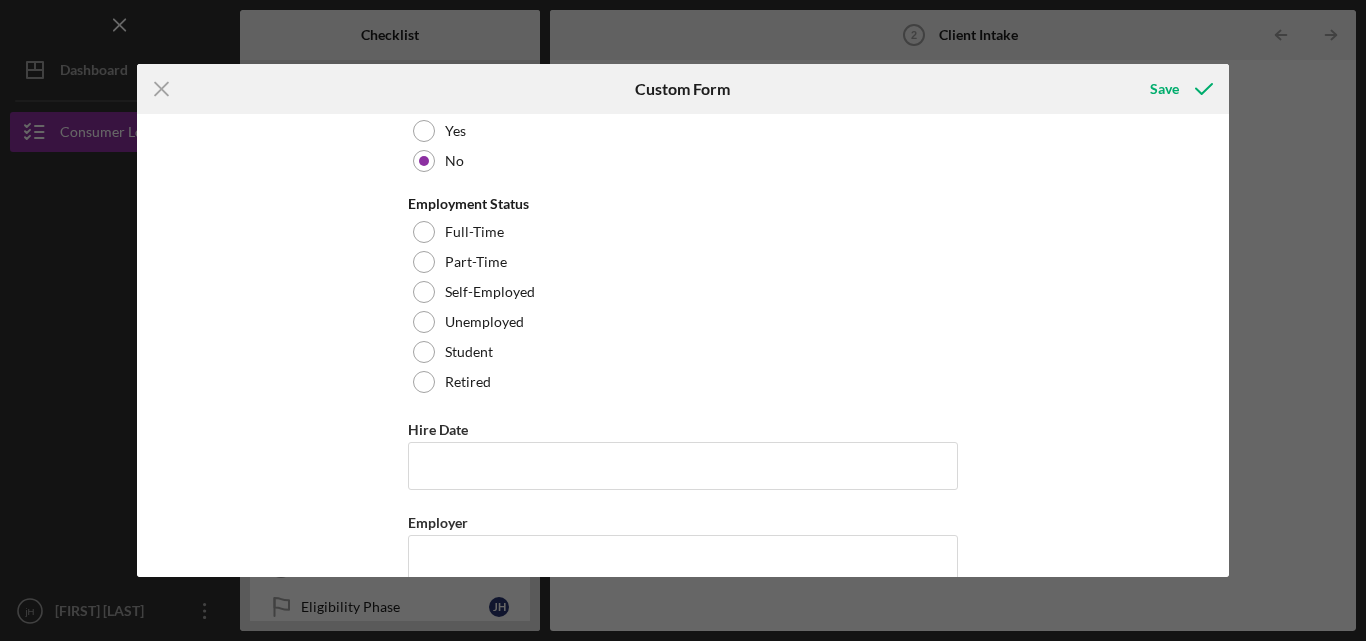 scroll, scrollTop: 1985, scrollLeft: 0, axis: vertical 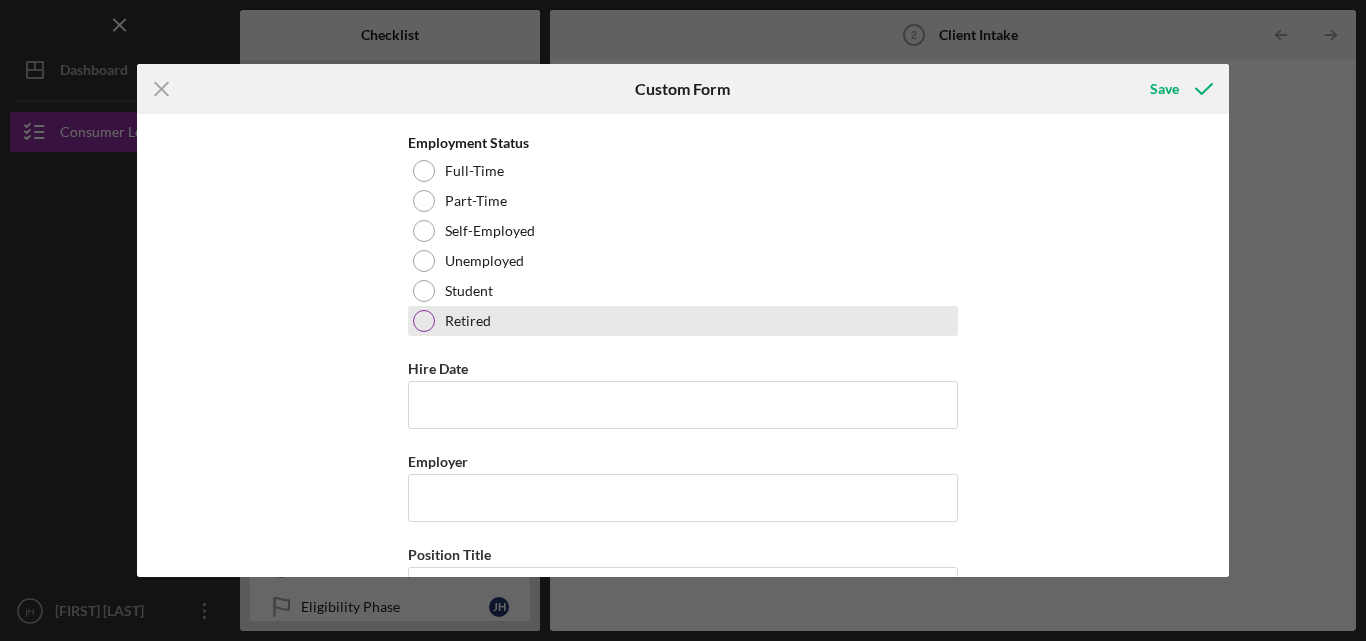 click on "Retired" at bounding box center (683, 321) 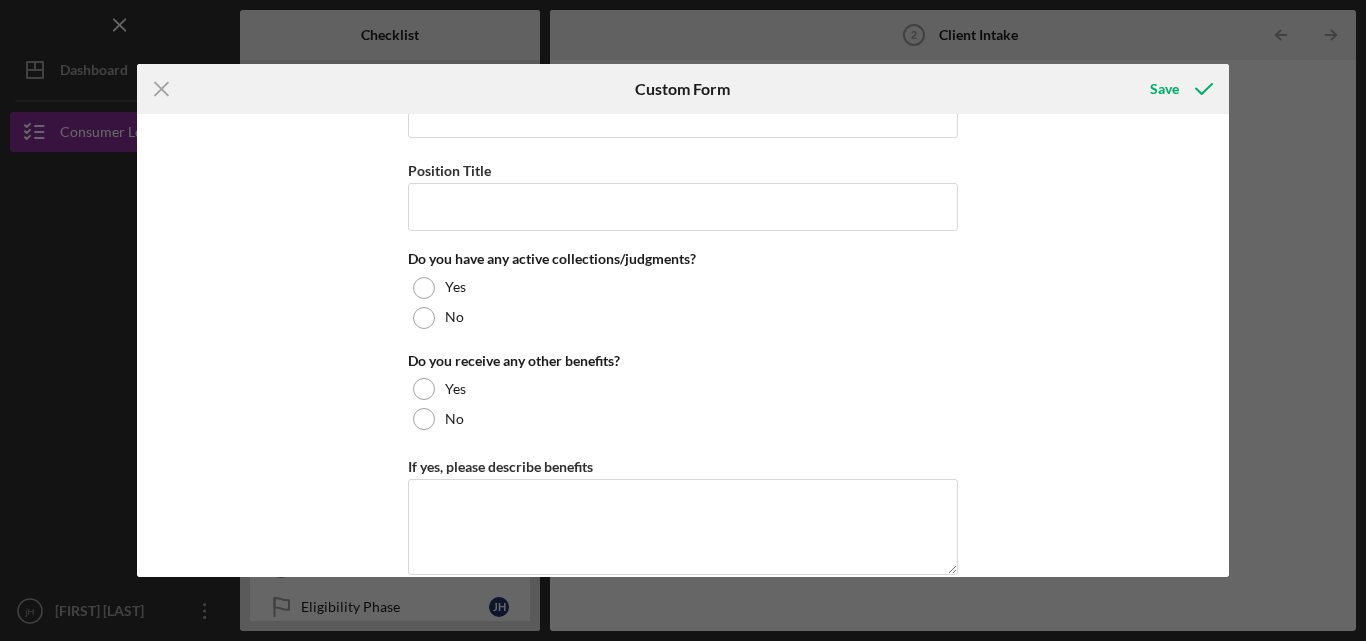 scroll, scrollTop: 2378, scrollLeft: 0, axis: vertical 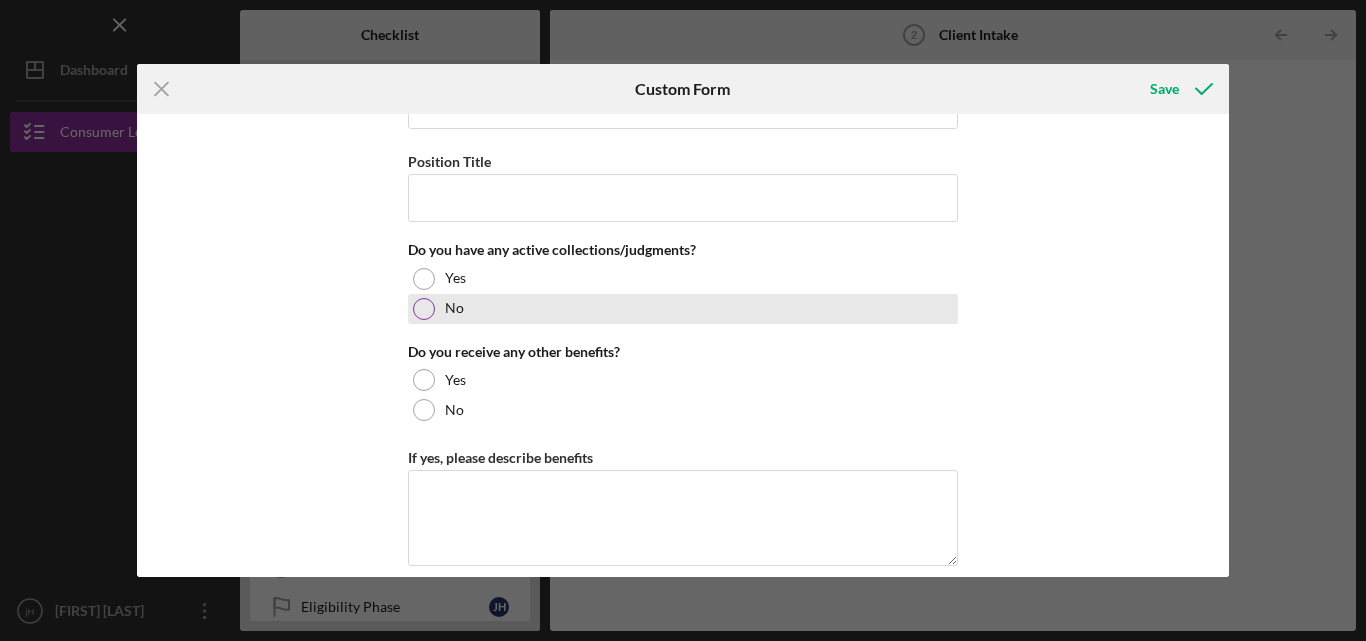 click at bounding box center (424, 309) 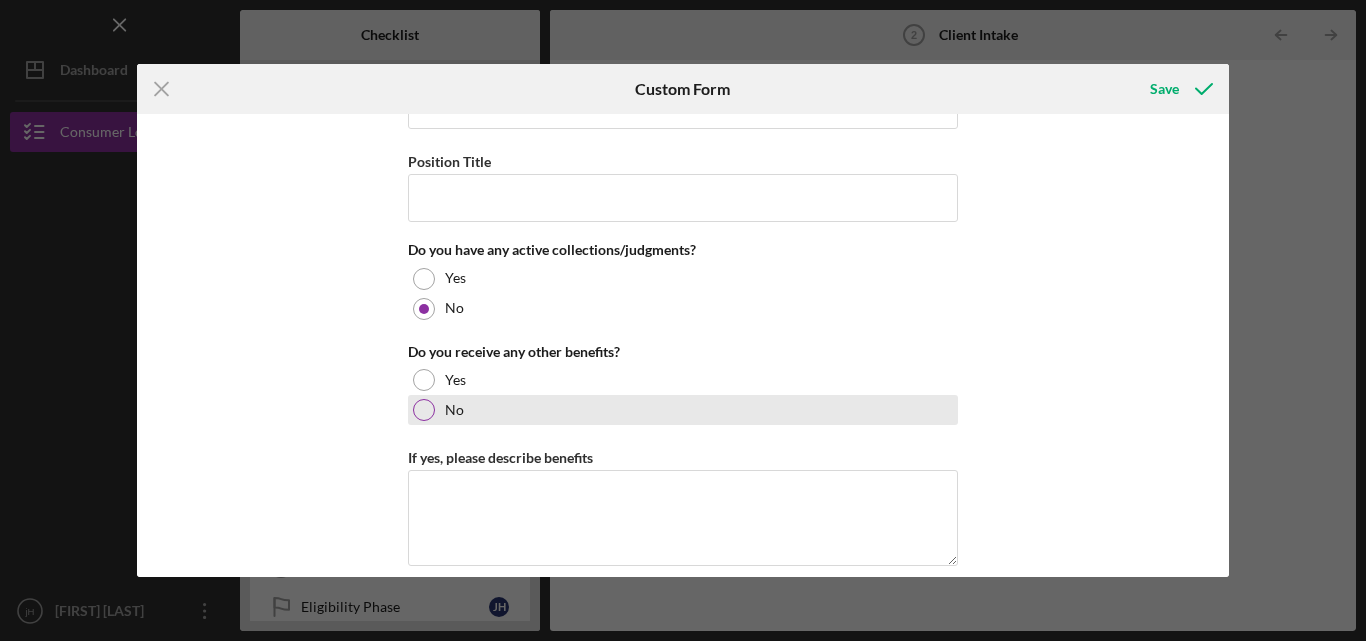 click at bounding box center (424, 410) 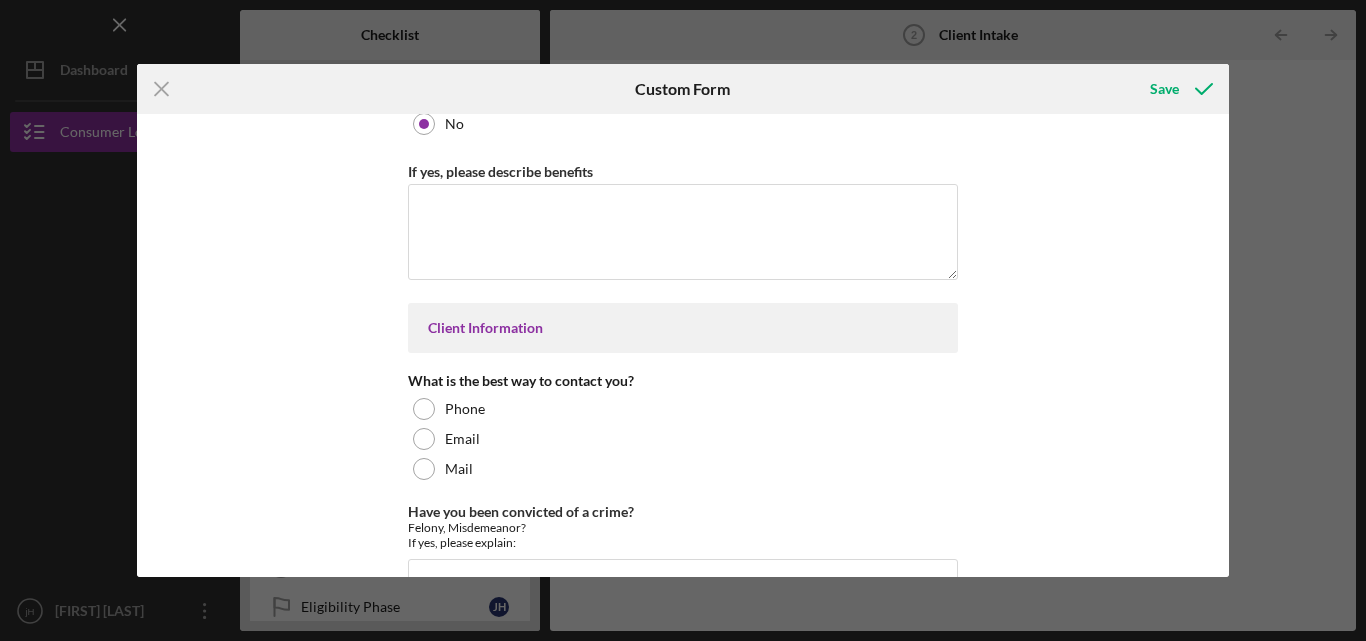 scroll, scrollTop: 2793, scrollLeft: 0, axis: vertical 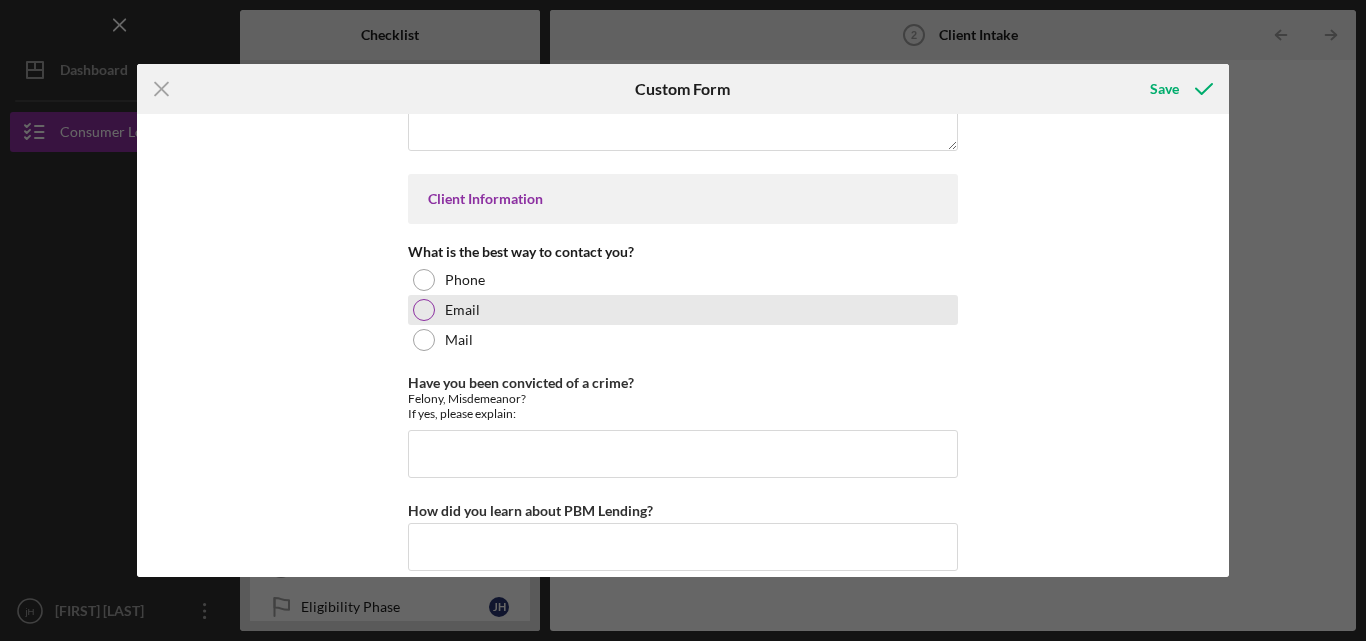 click on "Email" at bounding box center (683, 310) 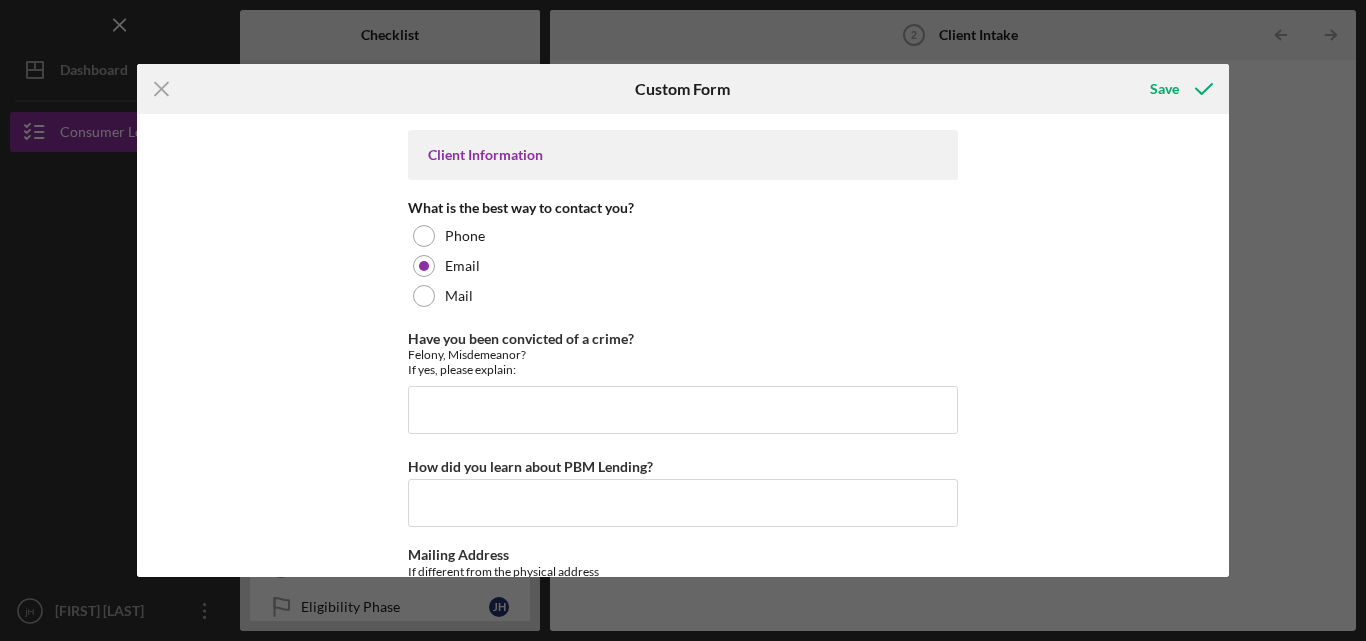 drag, startPoint x: 1222, startPoint y: 496, endPoint x: 1233, endPoint y: 559, distance: 63.953106 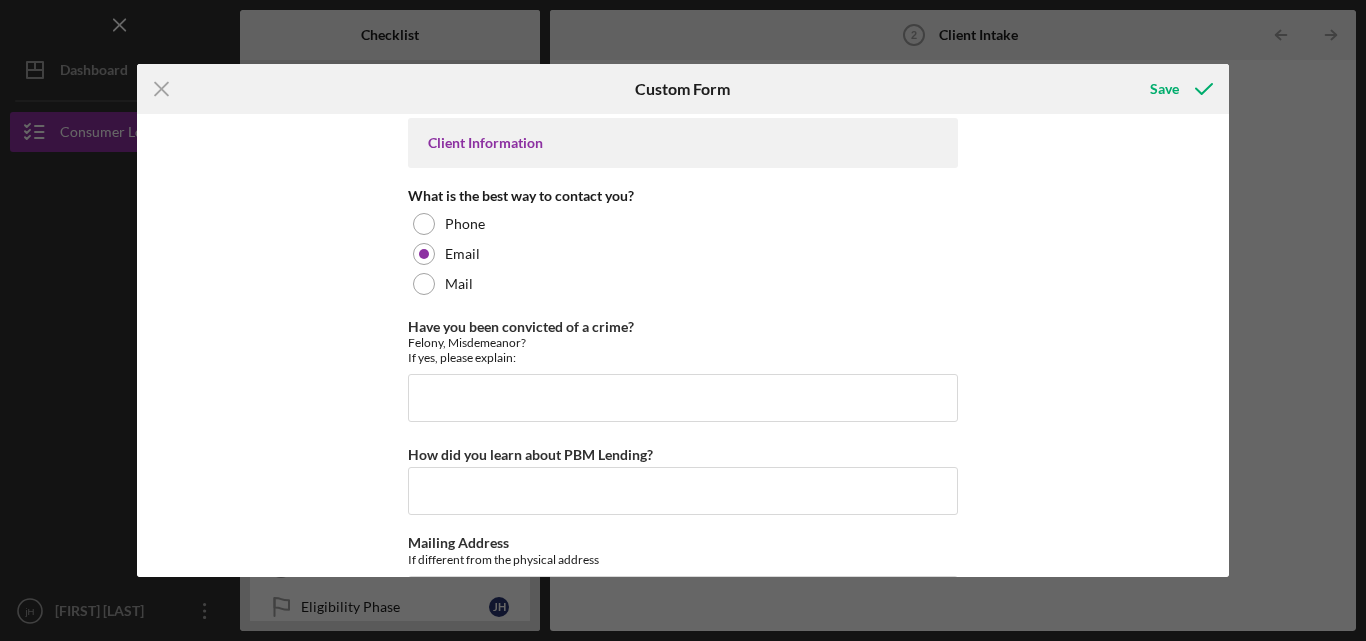 click on "Icon/Menu Close Custom Form Save Loan and Intake Information Type of Loan Application Please select the type of loan you are applying for. Personal Credit Builder Employee Loan Holiday Loan Other What are you interested in? Loan Business Start-Up/Expansion Consumer Loan Credit Builder Mortgage One-on-One Technical Assistance Business Development/Planning Business Management Personal Financial Management Credit Building/Repair Loan Purpose Describe how you plan to utilize this loan in more detail Im actually trying to see if i can get an advance on my Father's estate that is in probate Would you like to be on our mailing list?  Yes No Financial Information We need to ask a couple questions about your financial information.  Do you know your credit score?  Yes No If yes, how would you describe your credit score? Perfect Good Average Bad Net Monthly Income What's your next monthly income after taxes? $00 Gross Monthly Income What's your gross monthly income before taxes? $00 Other Income no If yes, how much?  No" at bounding box center [683, 320] 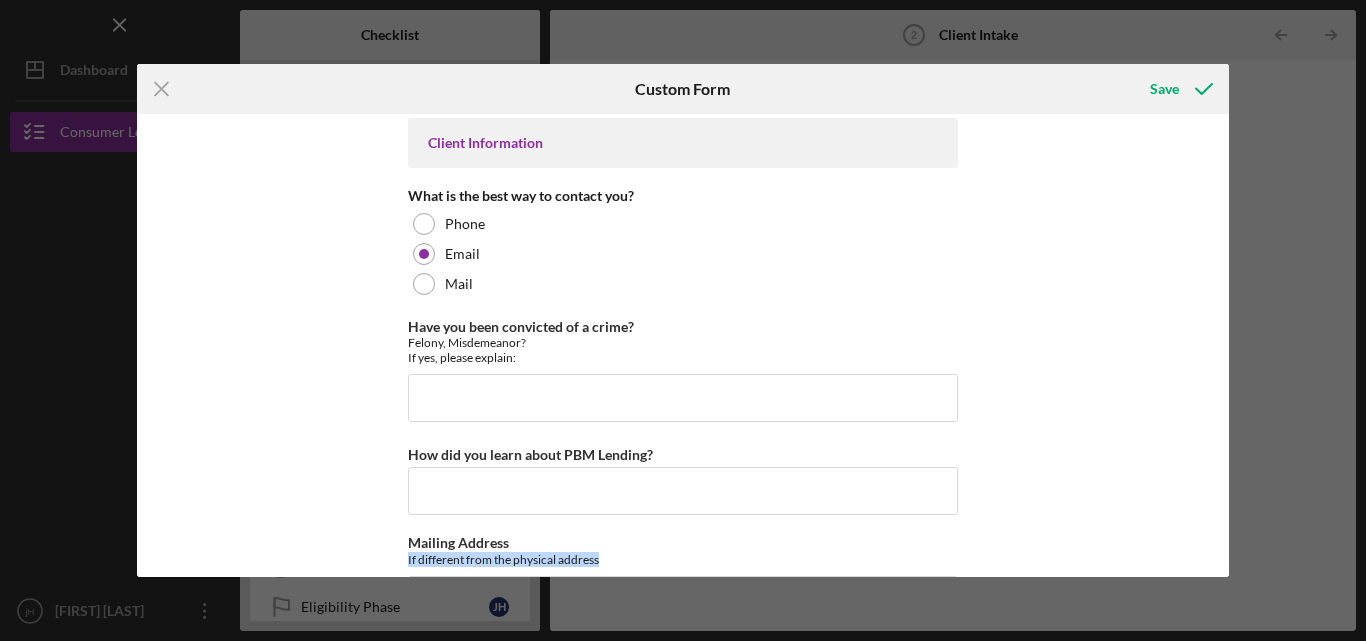 drag, startPoint x: 1234, startPoint y: 518, endPoint x: 1240, endPoint y: 571, distance: 53.338543 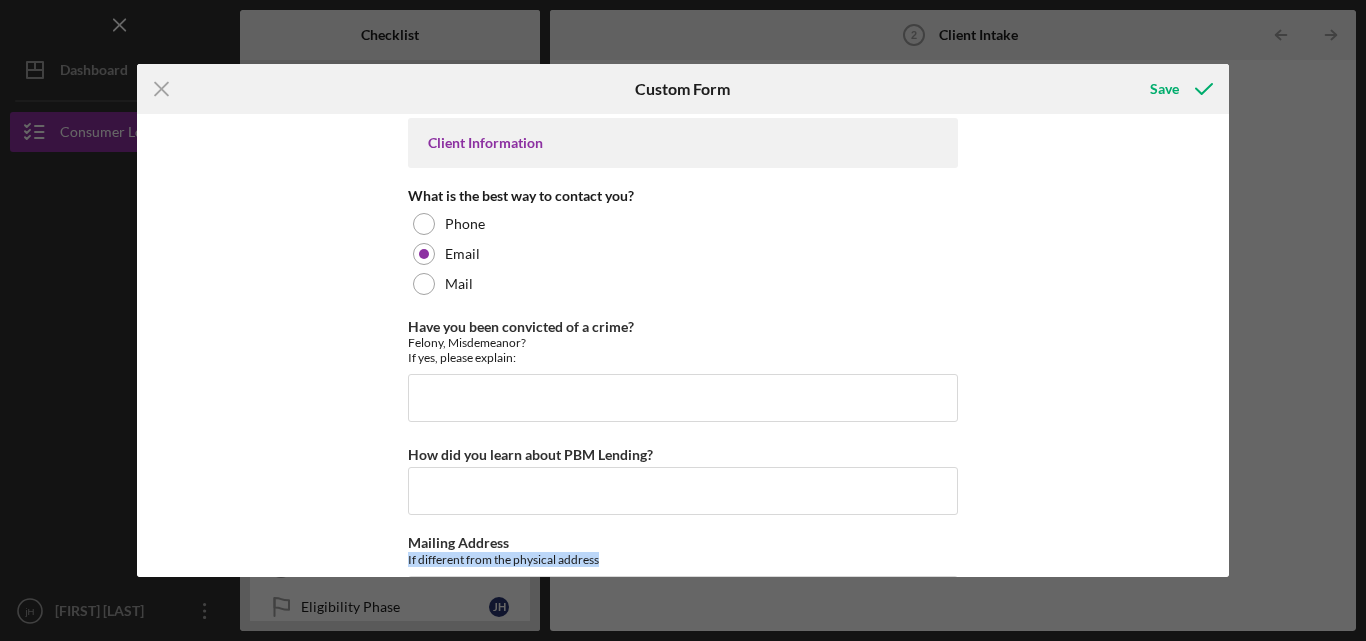 scroll, scrollTop: 3034, scrollLeft: 0, axis: vertical 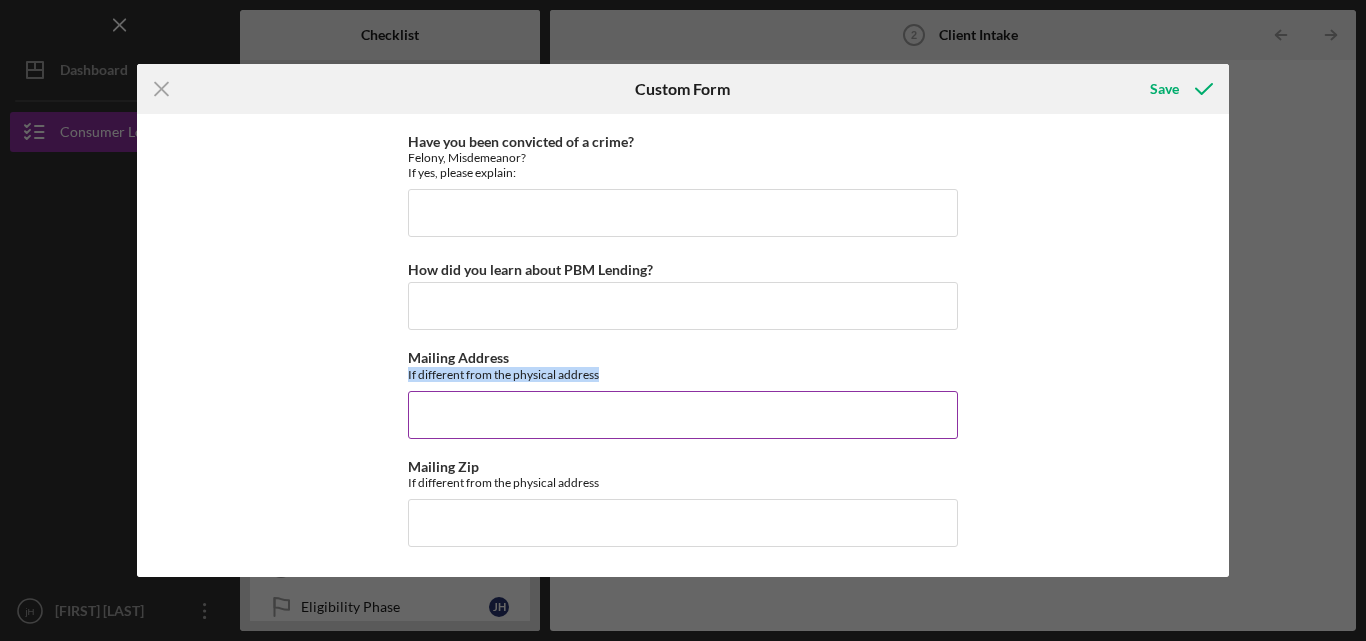 click on "Mailing Address" at bounding box center [683, 415] 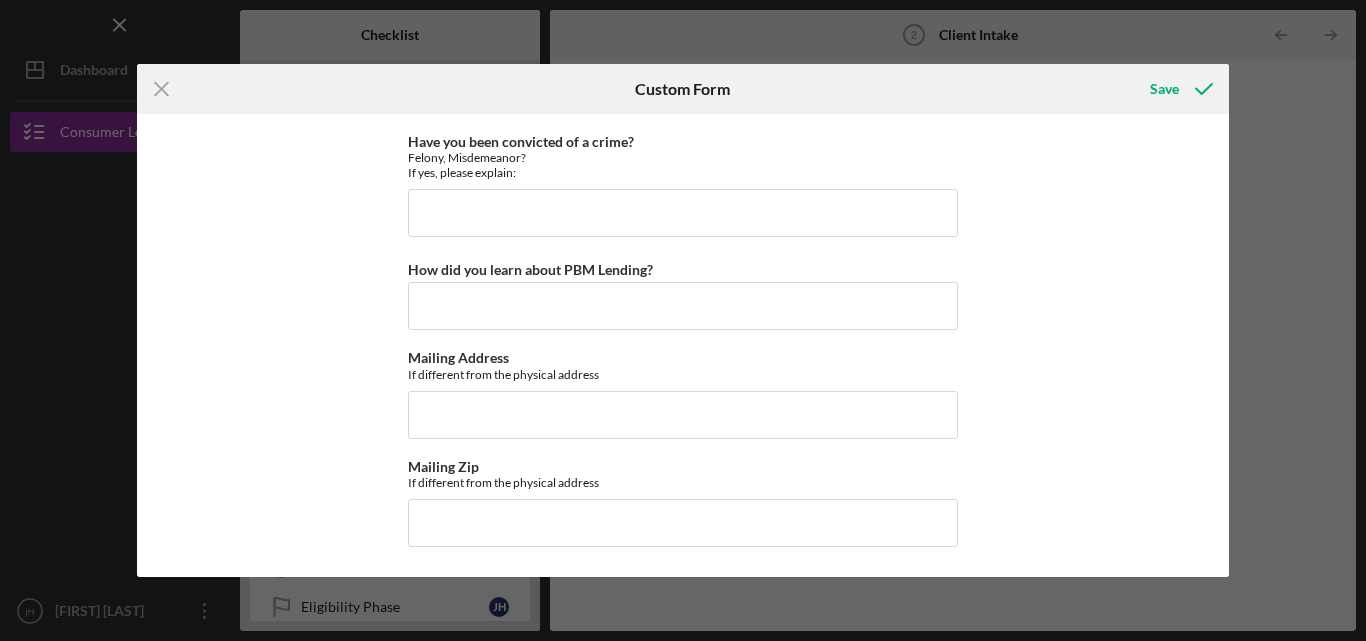click on "Loan and Intake Information Type of Loan Application Please select the type of loan you are applying for. Personal Credit Builder Employee Loan Holiday Loan Other What are you interested in? Loan Business Start-Up/Expansion Consumer Loan Credit Builder Mortgage One-on-One Technical Assistance Business Development/Planning Business Management Personal Financial Management Credit Building/Repair Loan Purpose Describe how you plan to utilize this loan in more detail Im actually trying to see if i can get an advance on my Father's estate that is in probate Would you like to be on our mailing list?  Yes No Financial Information We need to ask a couple questions about your financial information.  Do you know your credit score?  Yes No If yes, how would you describe your credit score? Perfect Good Average Bad Net Monthly Income What's your next monthly income after taxes? $00 Gross Monthly Income What's your gross monthly income before taxes? $00 Other Income no If yes, how much?  Do you receive SNAP/EBT Yes No Yes" at bounding box center [683, 345] 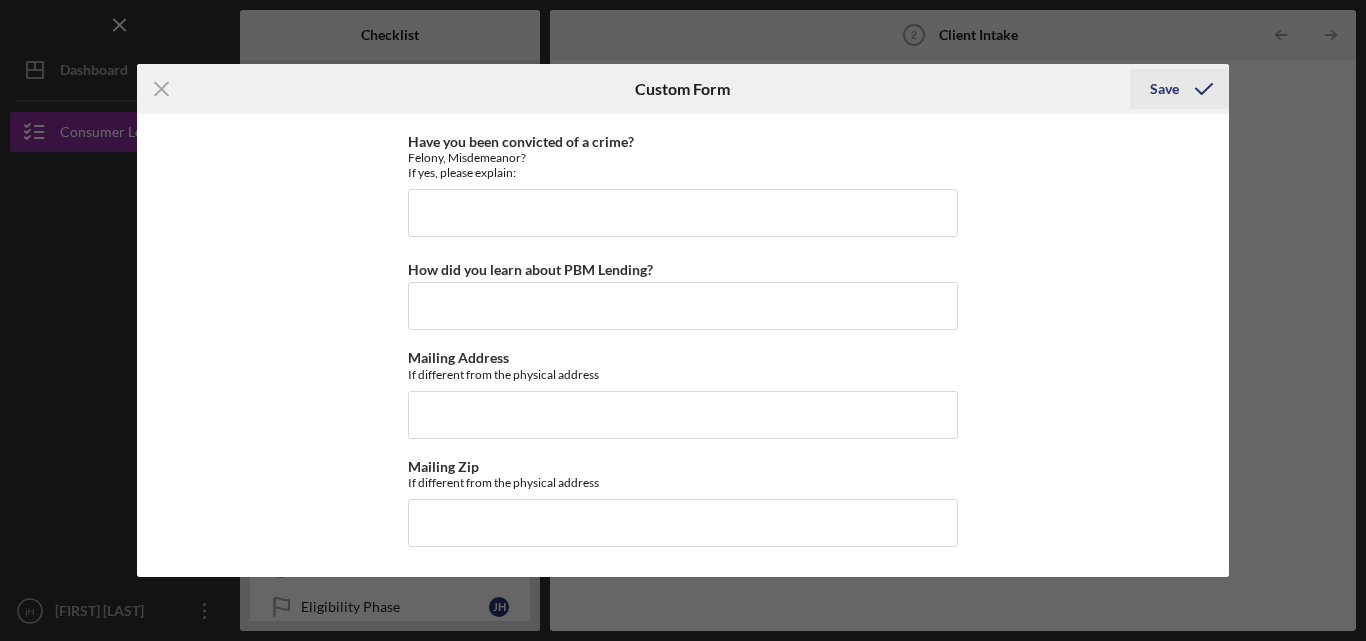 click 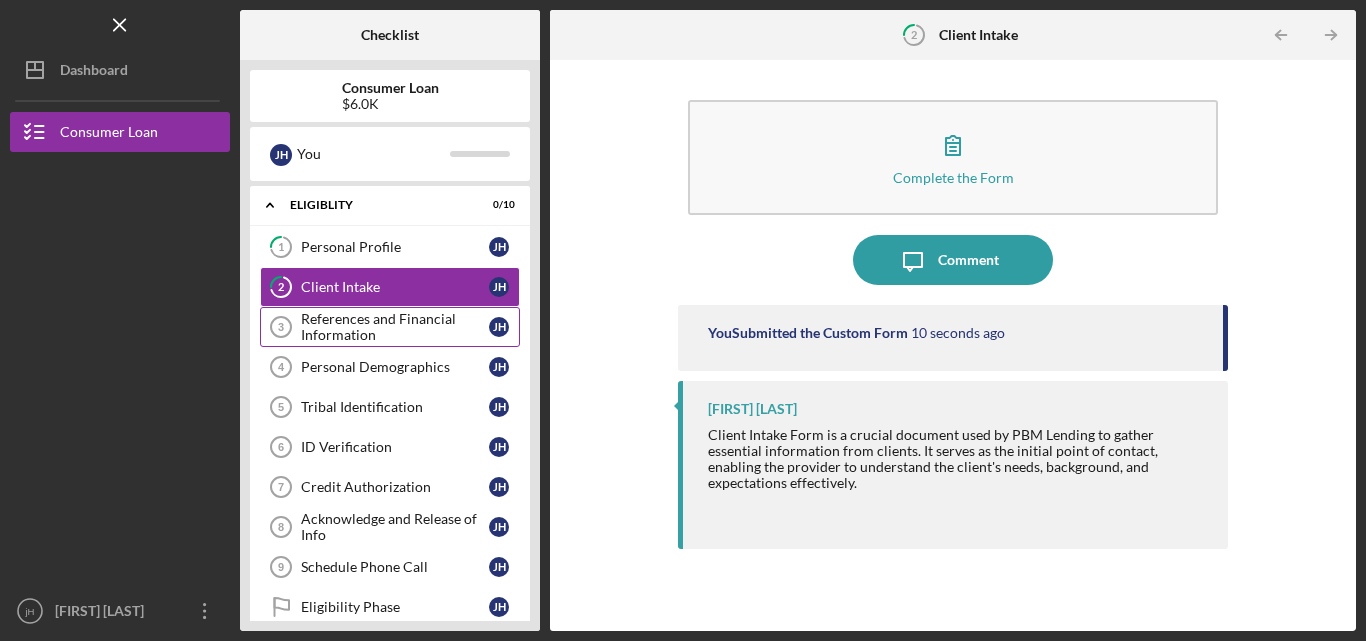 click on "References and Financial Information" at bounding box center (395, 327) 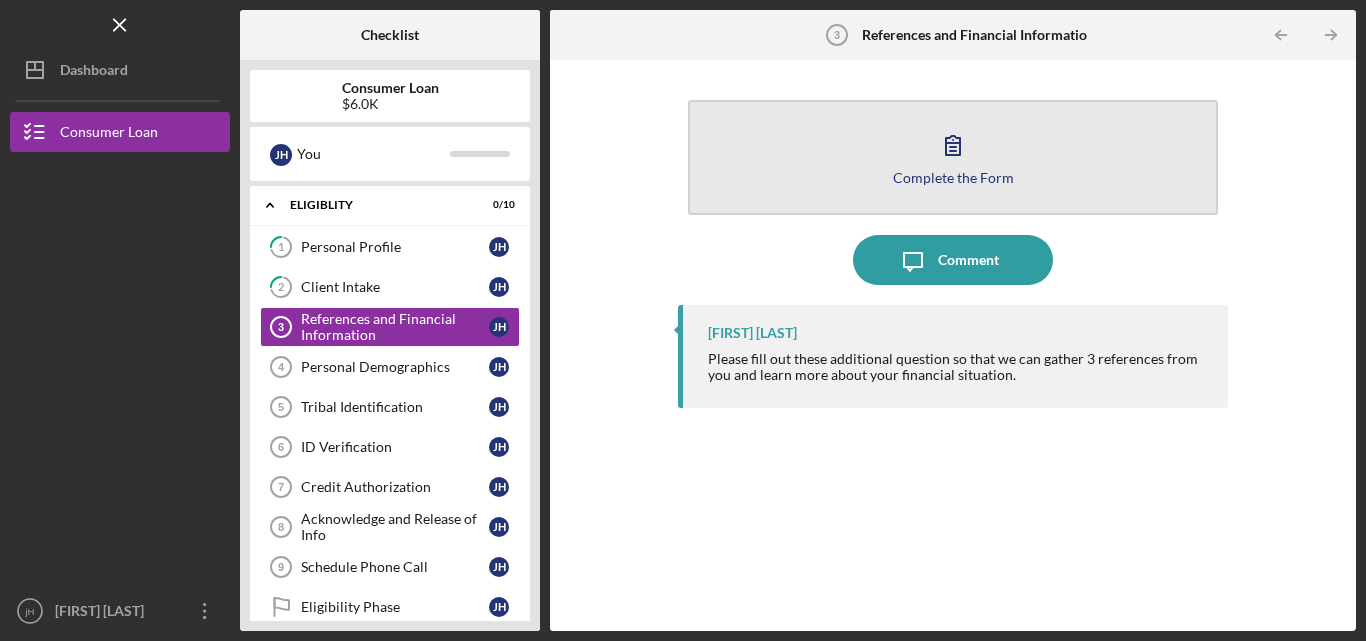 click on "Complete the Form Form" at bounding box center (953, 157) 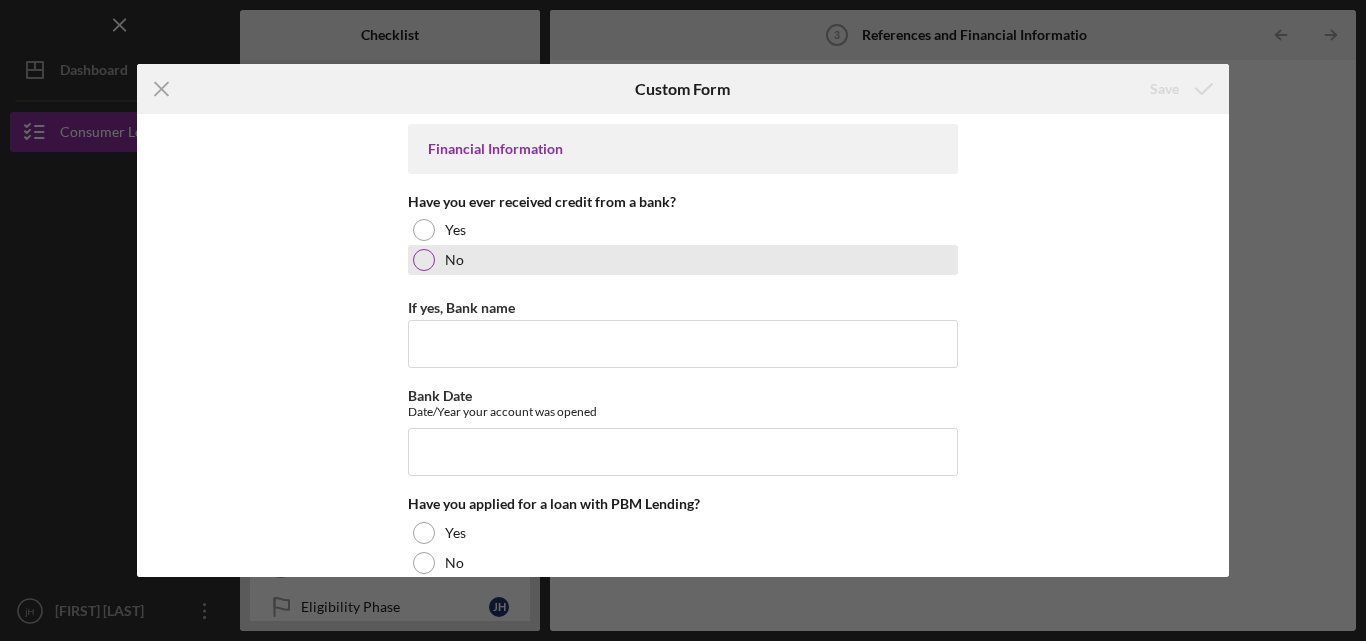 click at bounding box center (424, 260) 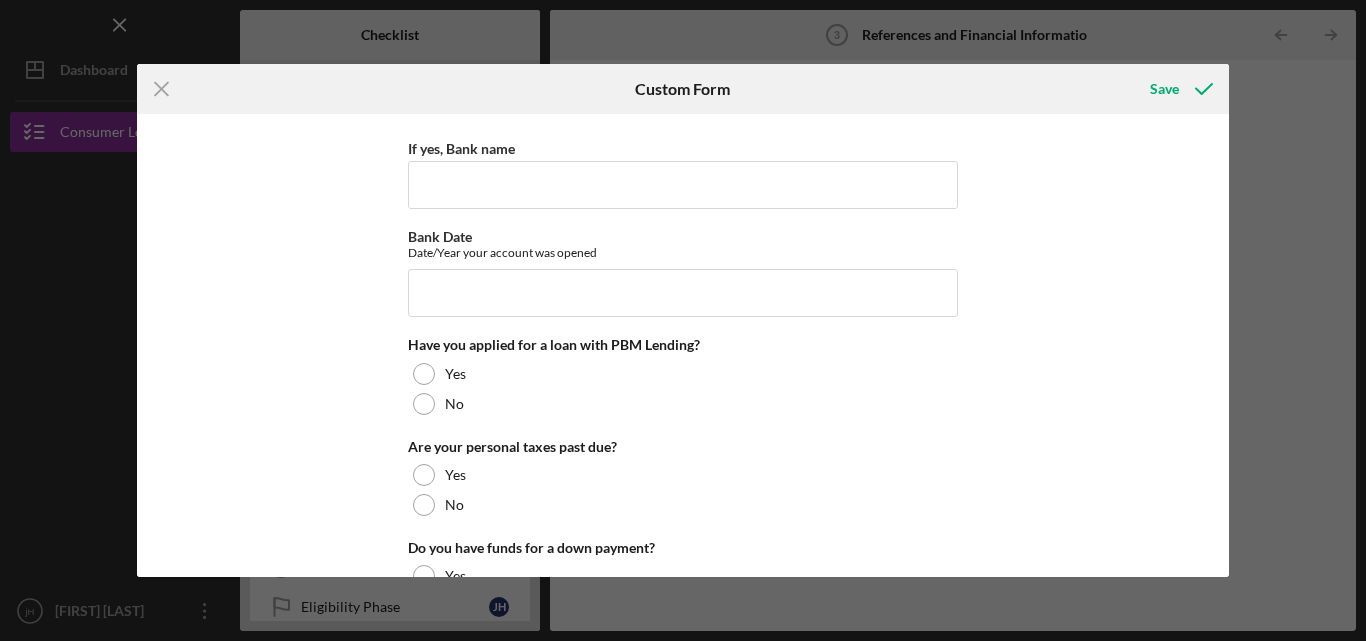 scroll, scrollTop: 164, scrollLeft: 0, axis: vertical 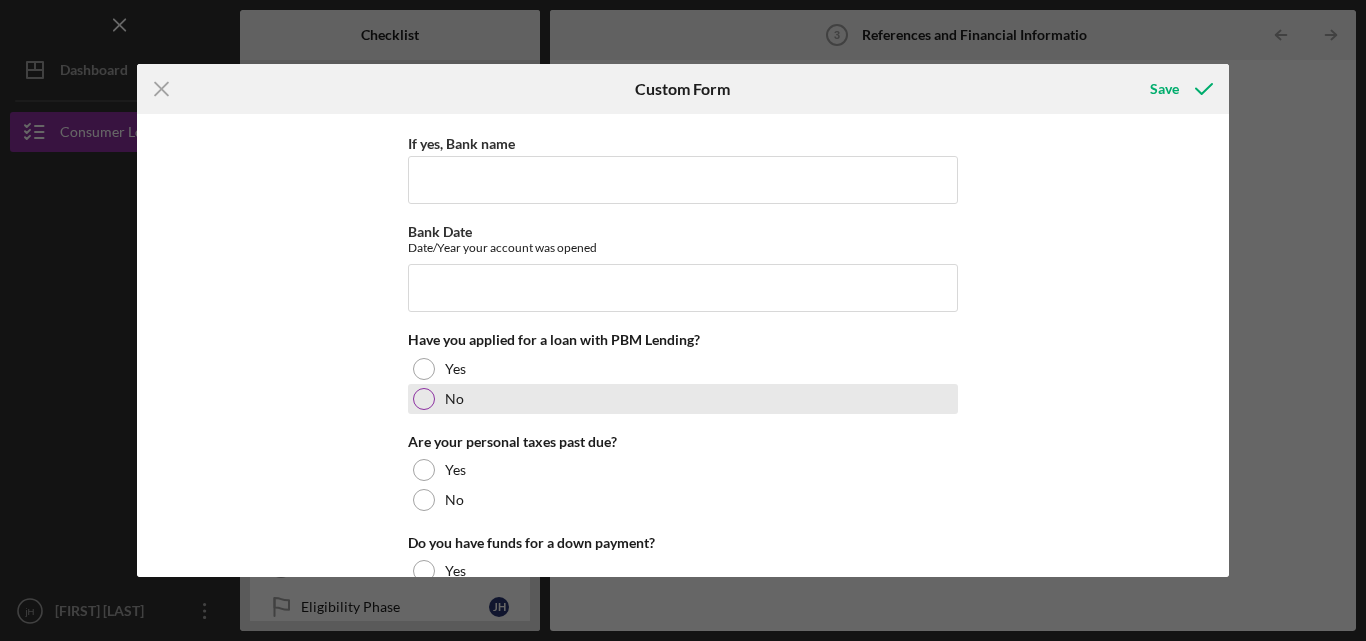 click at bounding box center (424, 399) 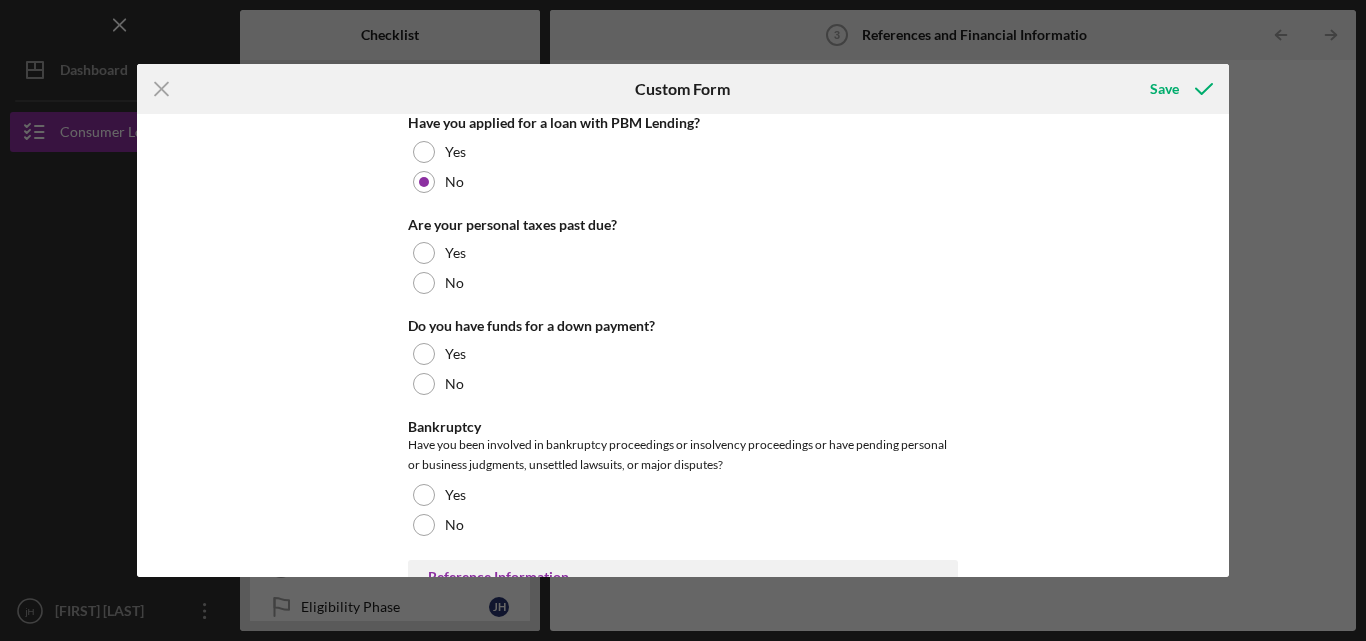 scroll, scrollTop: 404, scrollLeft: 0, axis: vertical 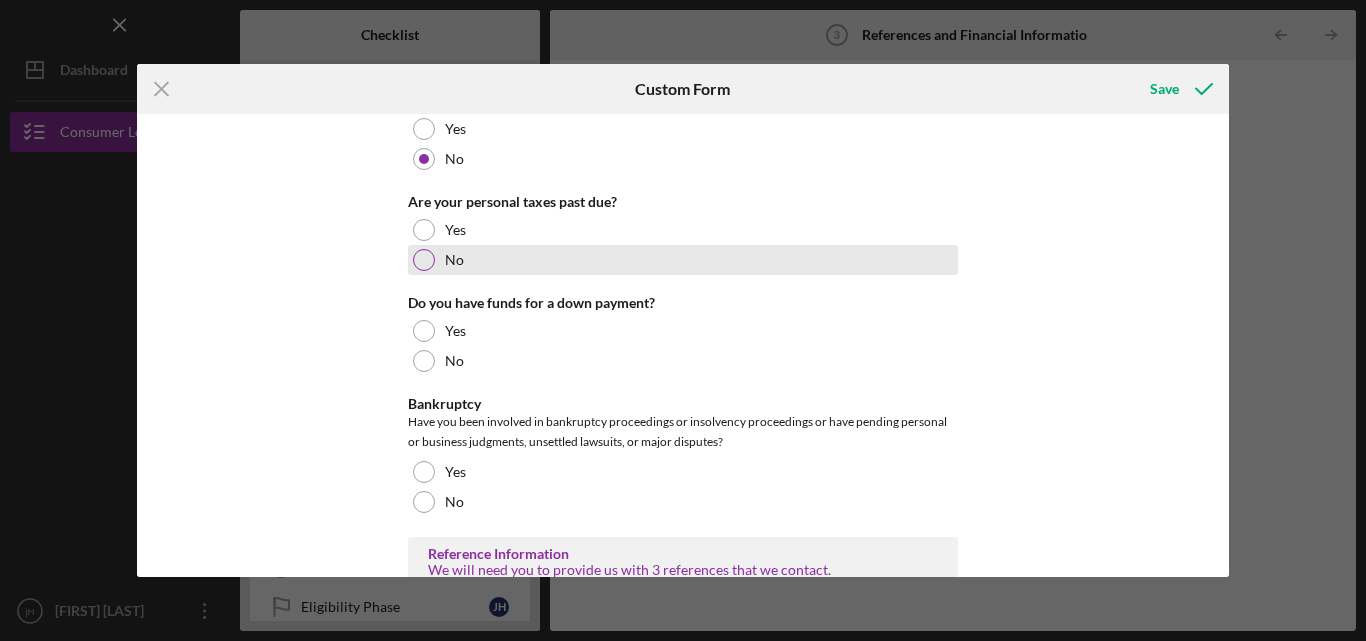 click at bounding box center (424, 260) 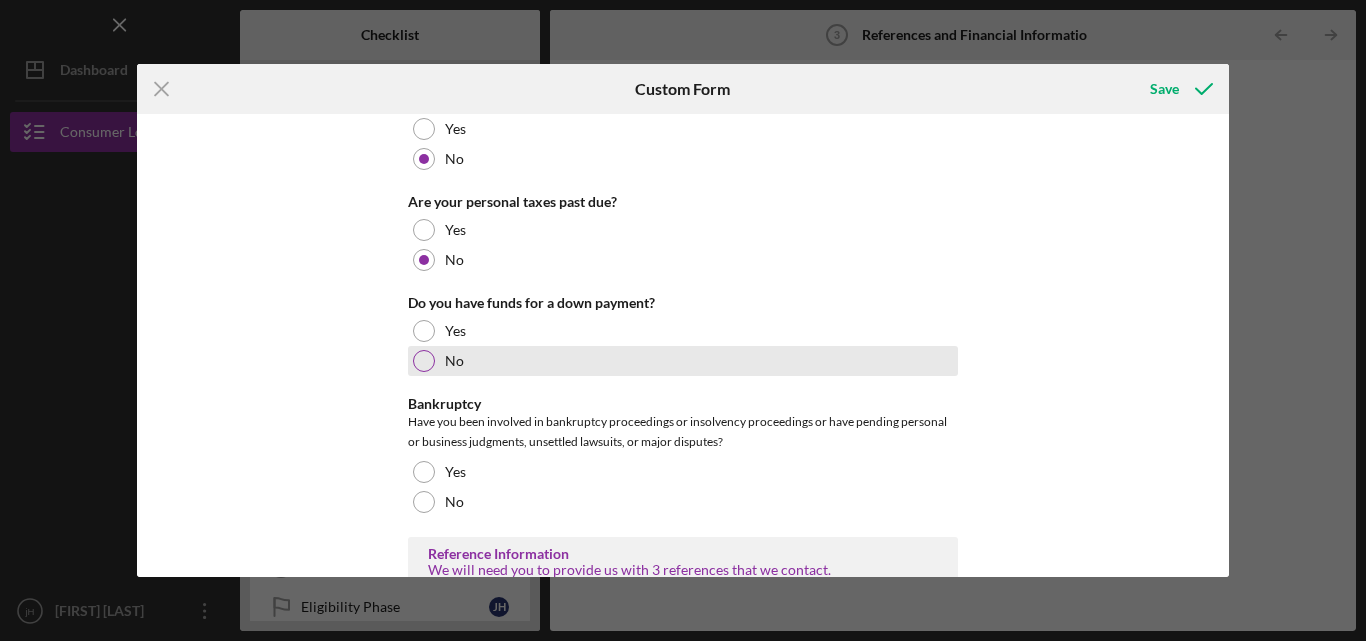click at bounding box center [424, 361] 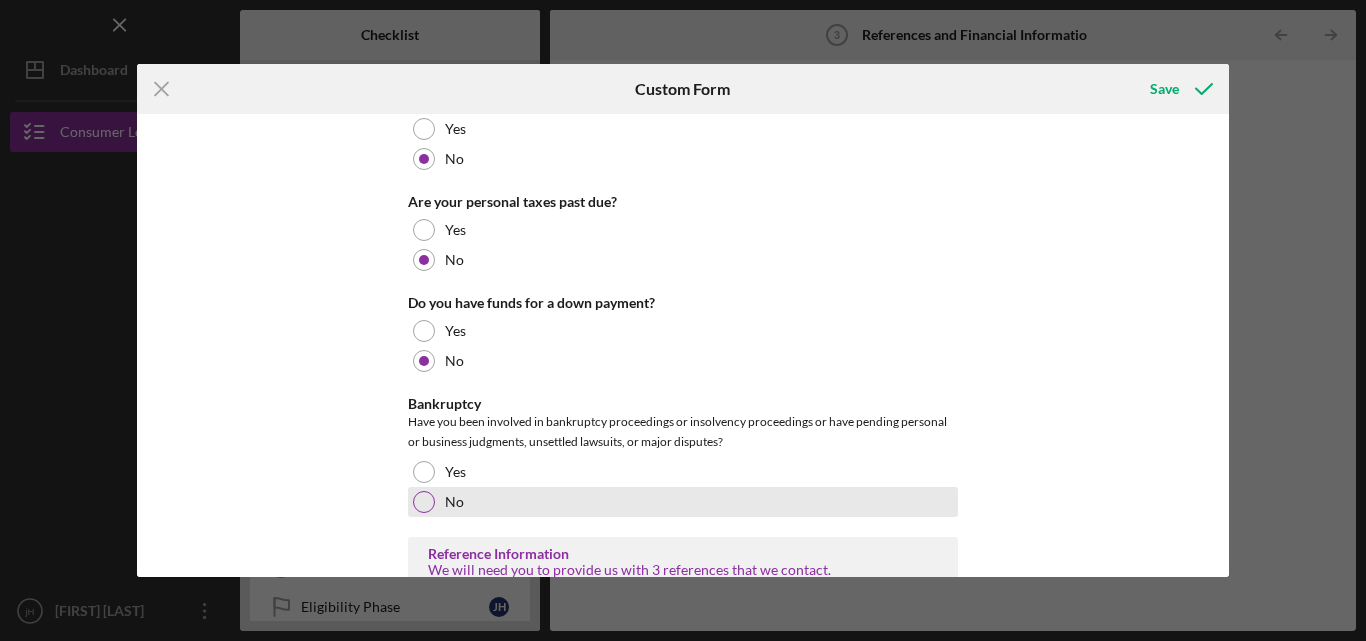 click at bounding box center (424, 502) 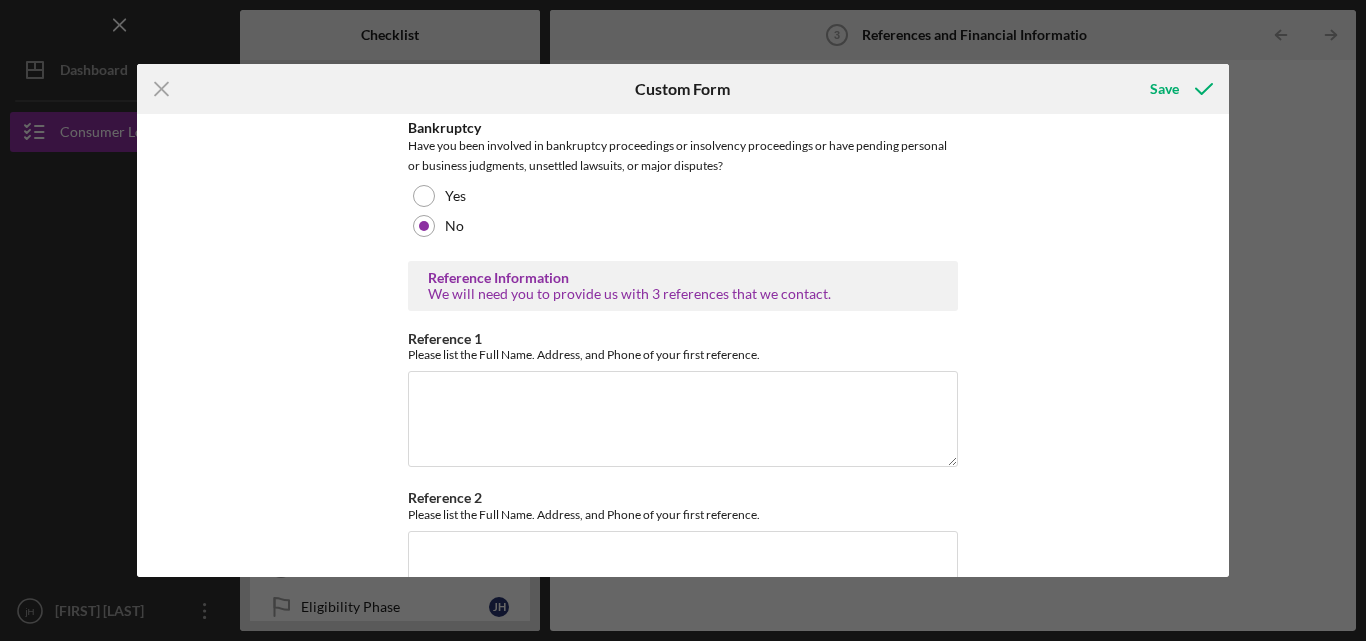 scroll, scrollTop: 922, scrollLeft: 0, axis: vertical 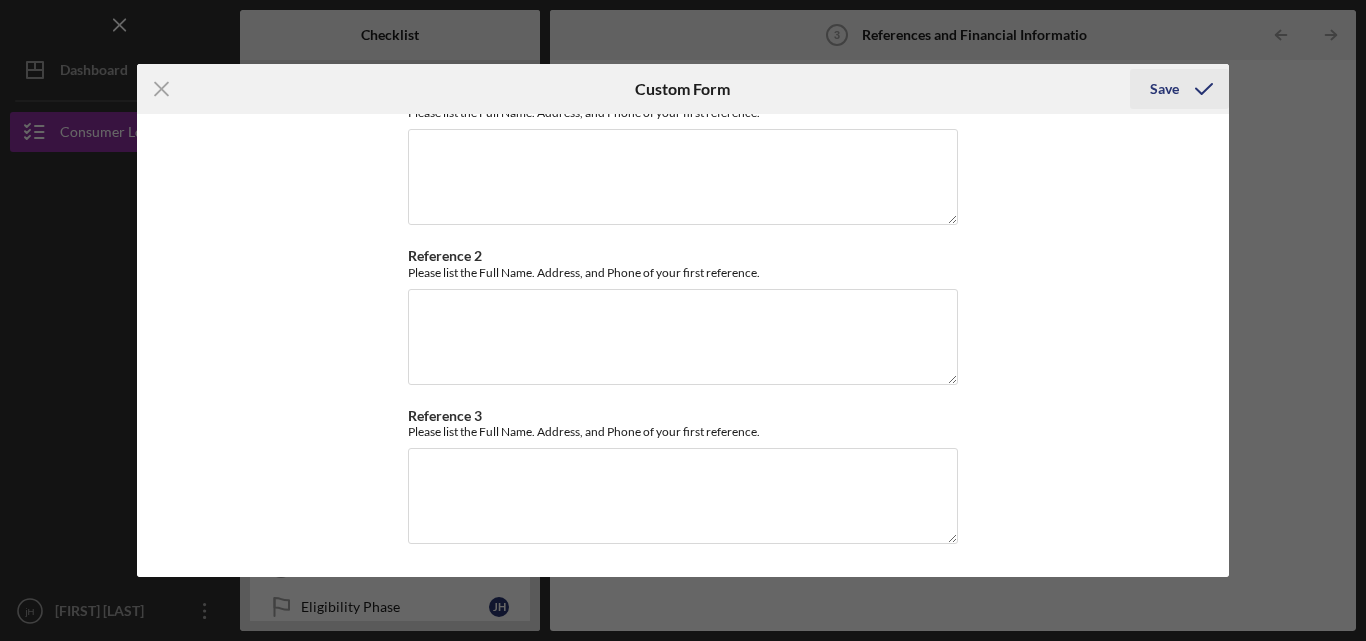 click 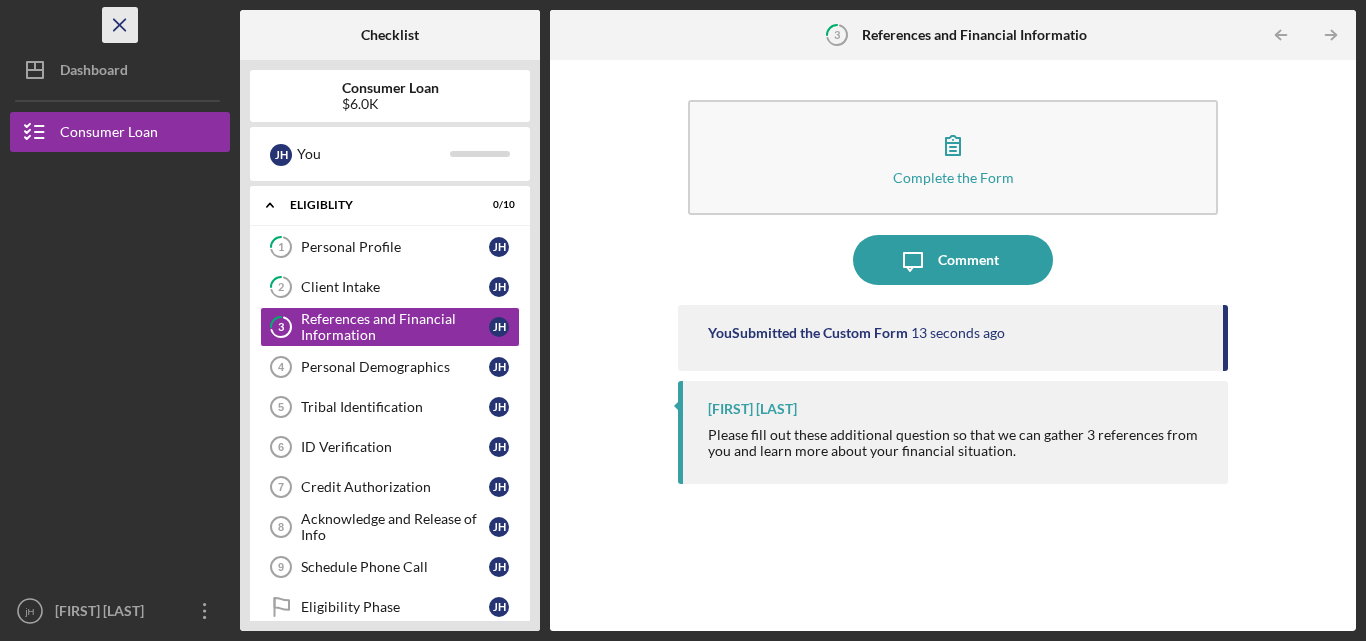 click on "Icon/Menu Close" 